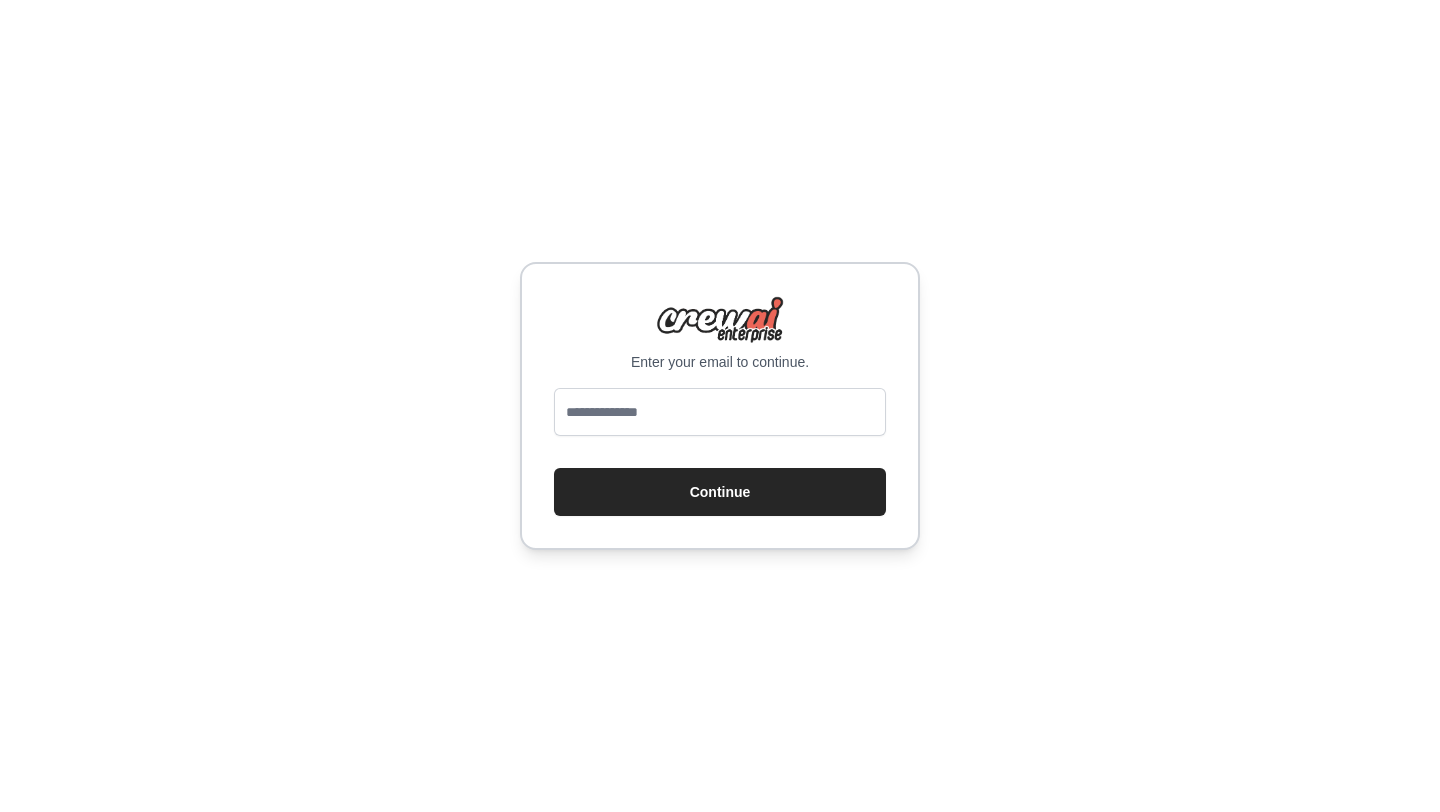 scroll, scrollTop: 0, scrollLeft: 0, axis: both 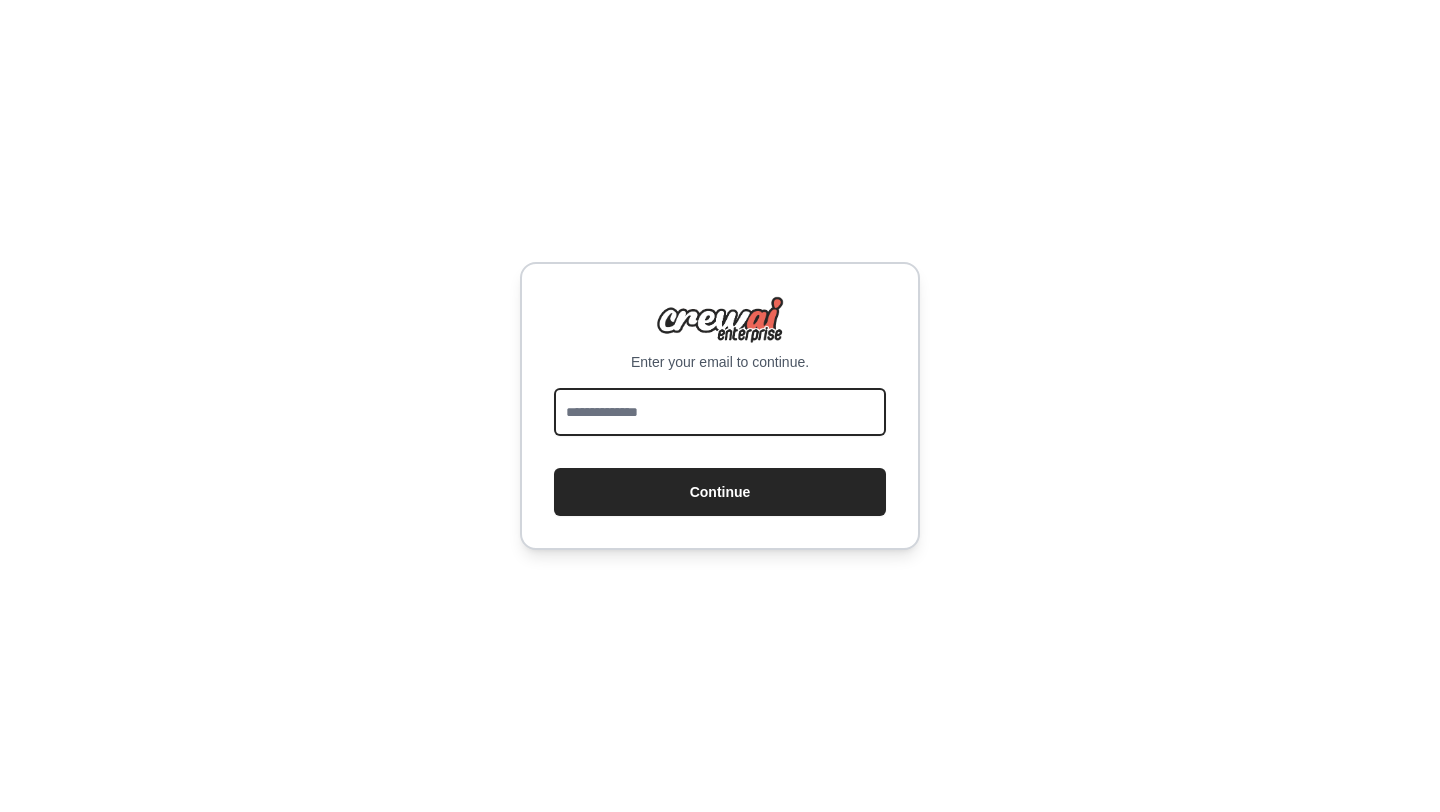click at bounding box center (720, 412) 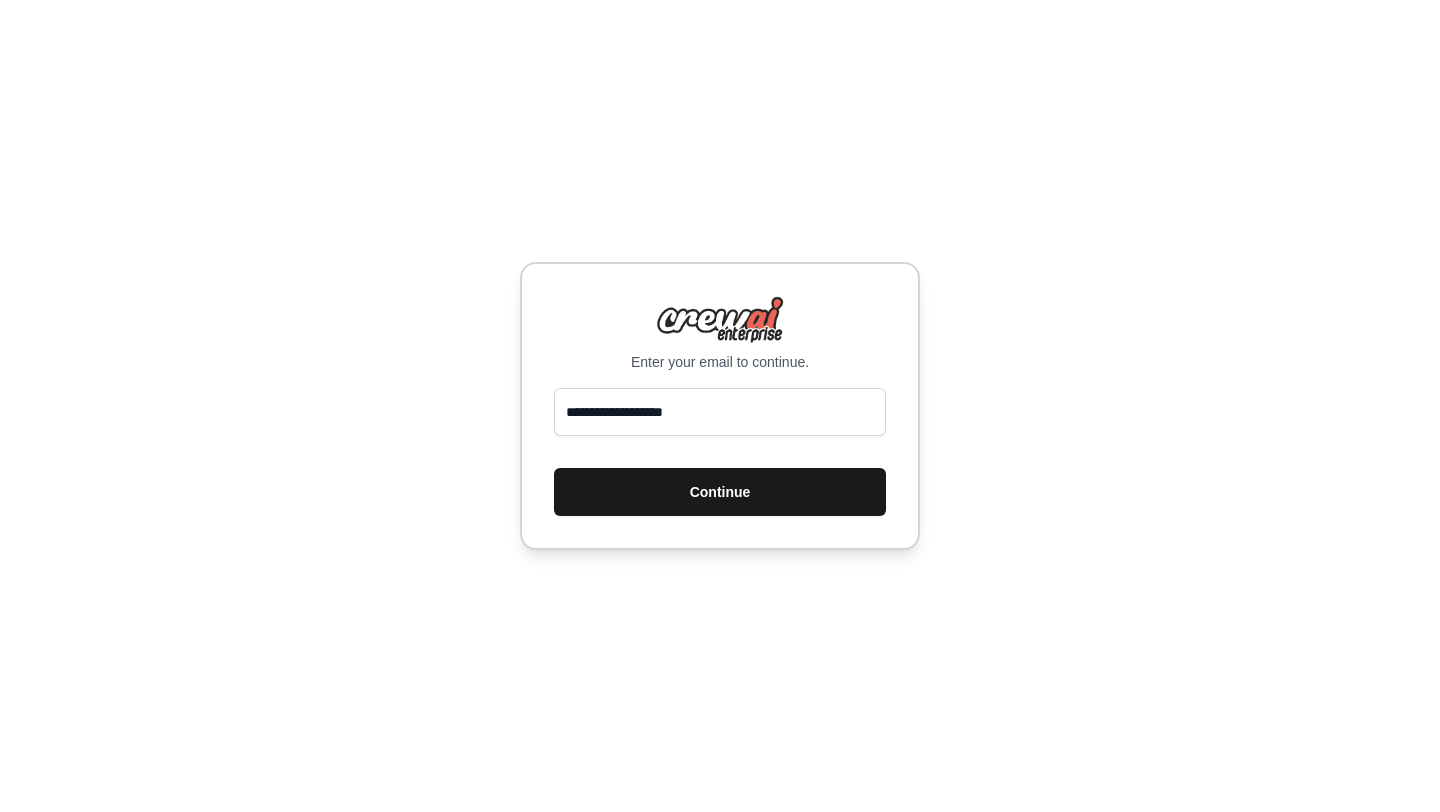 click on "Continue" at bounding box center (720, 492) 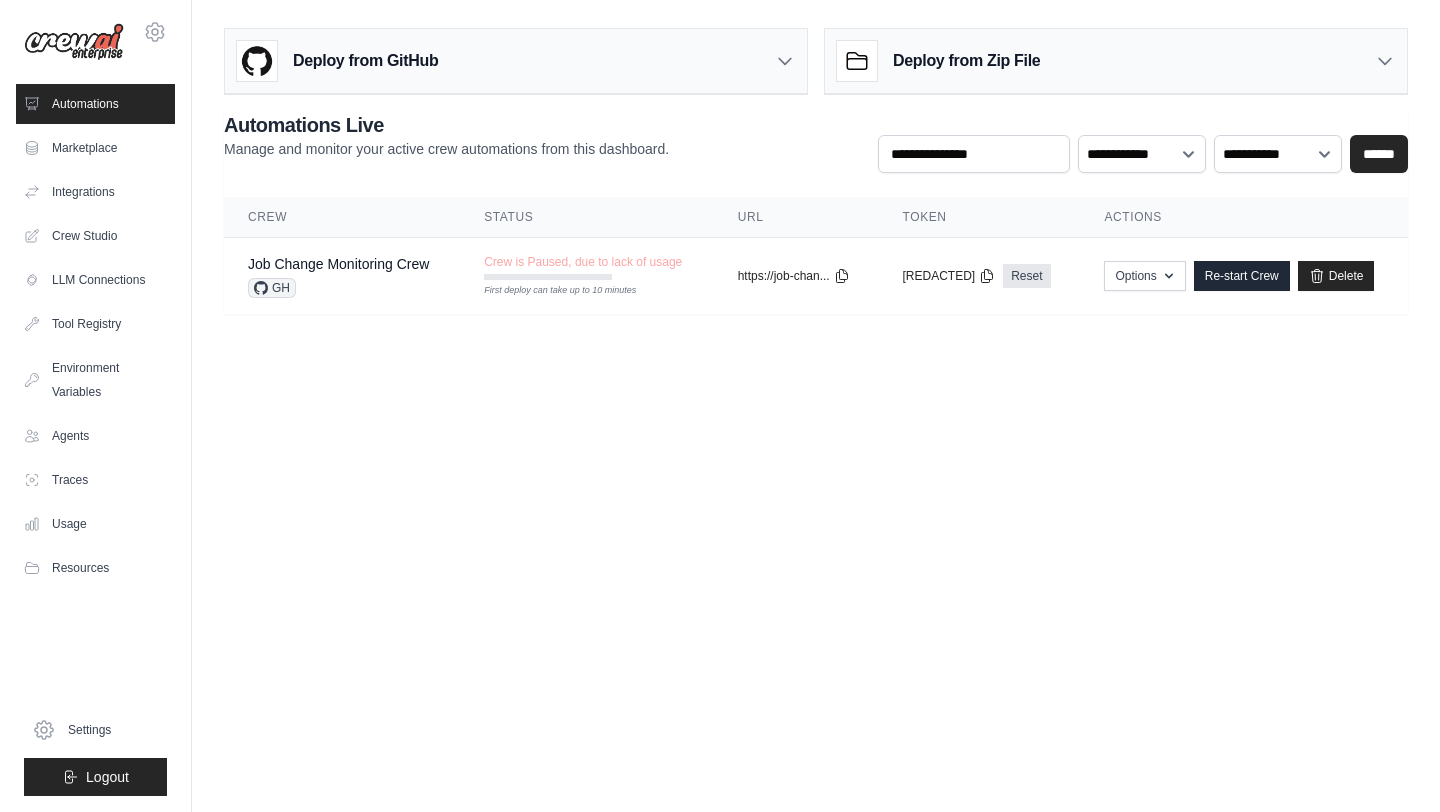 scroll, scrollTop: 0, scrollLeft: 0, axis: both 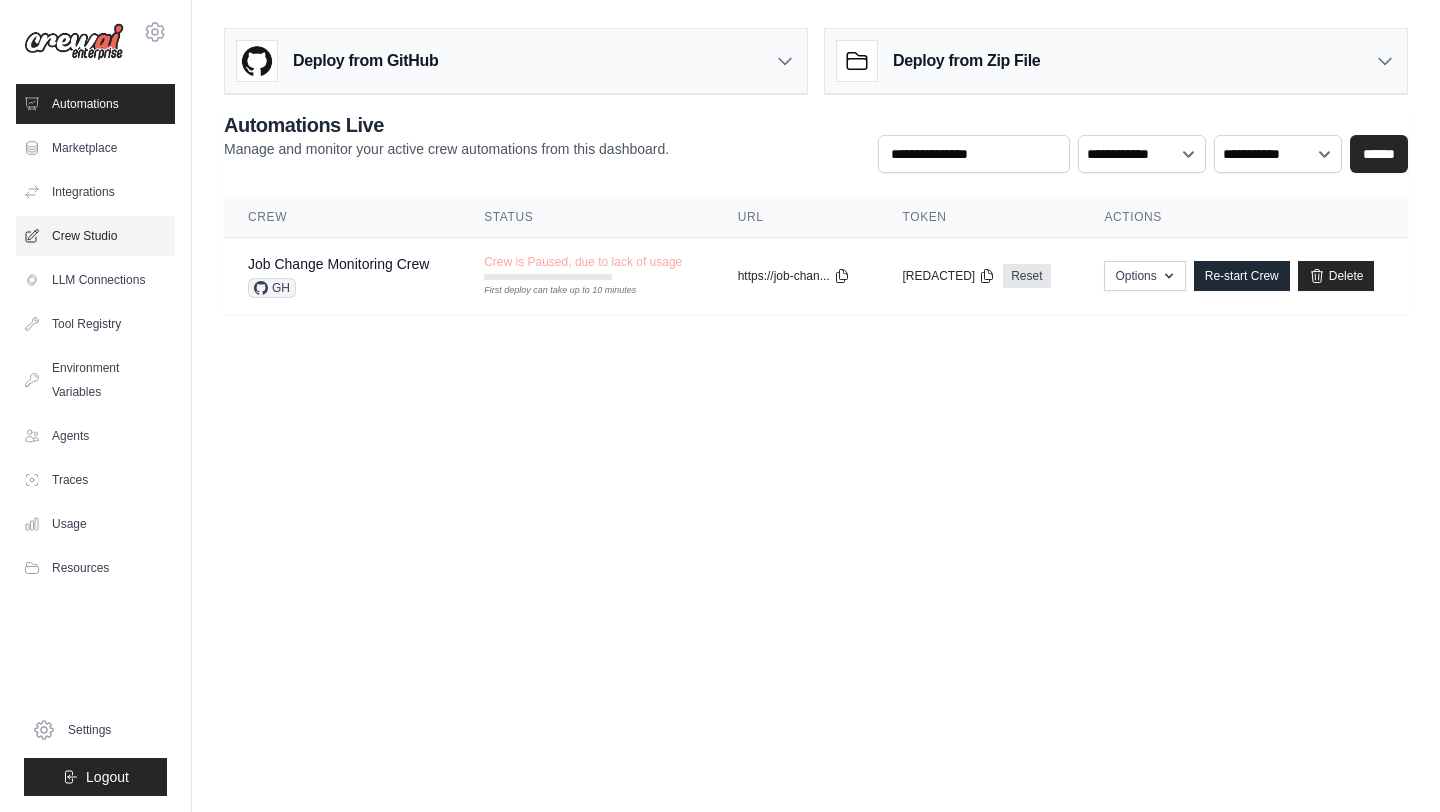 click on "Crew Studio" at bounding box center [95, 236] 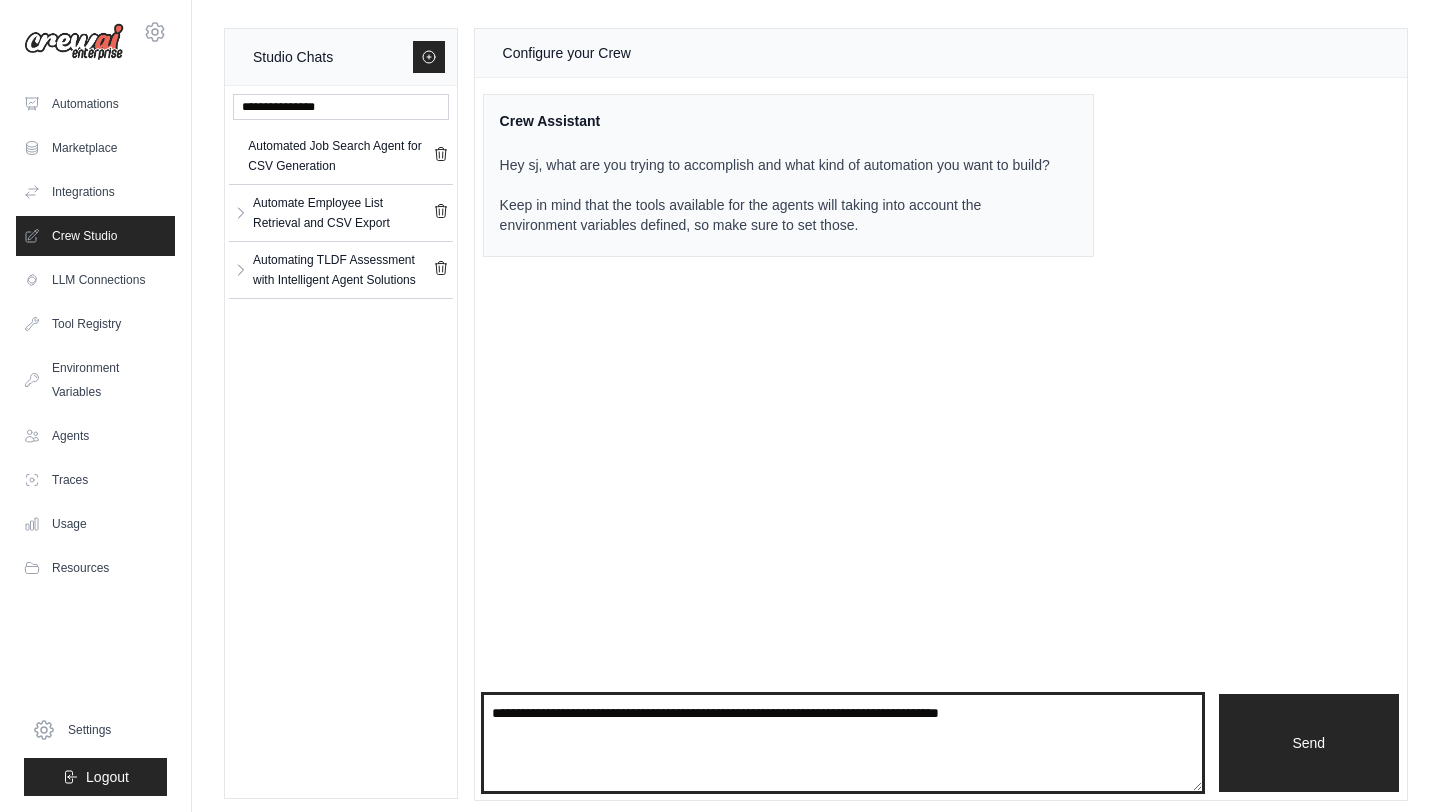 click at bounding box center [843, 743] 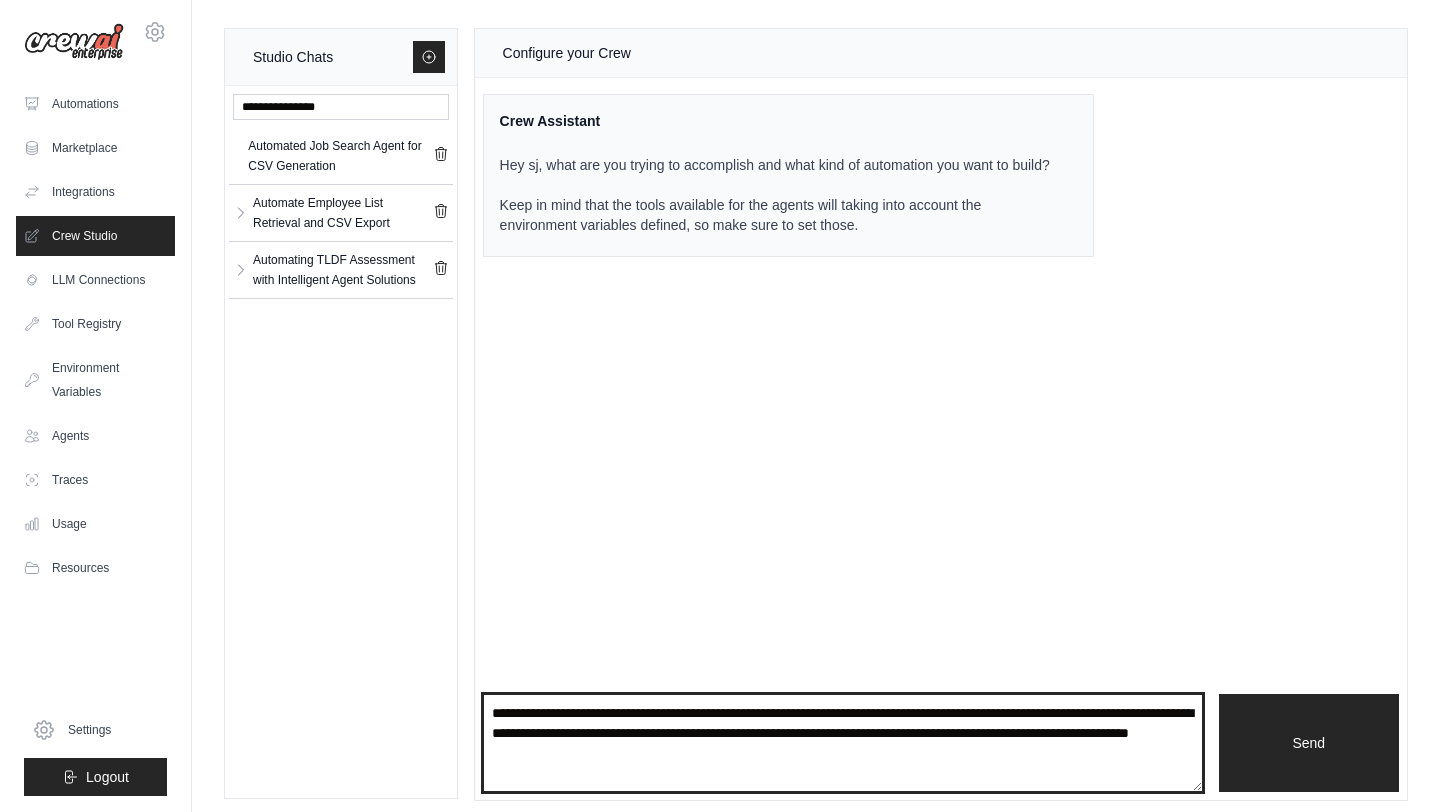 type on "**********" 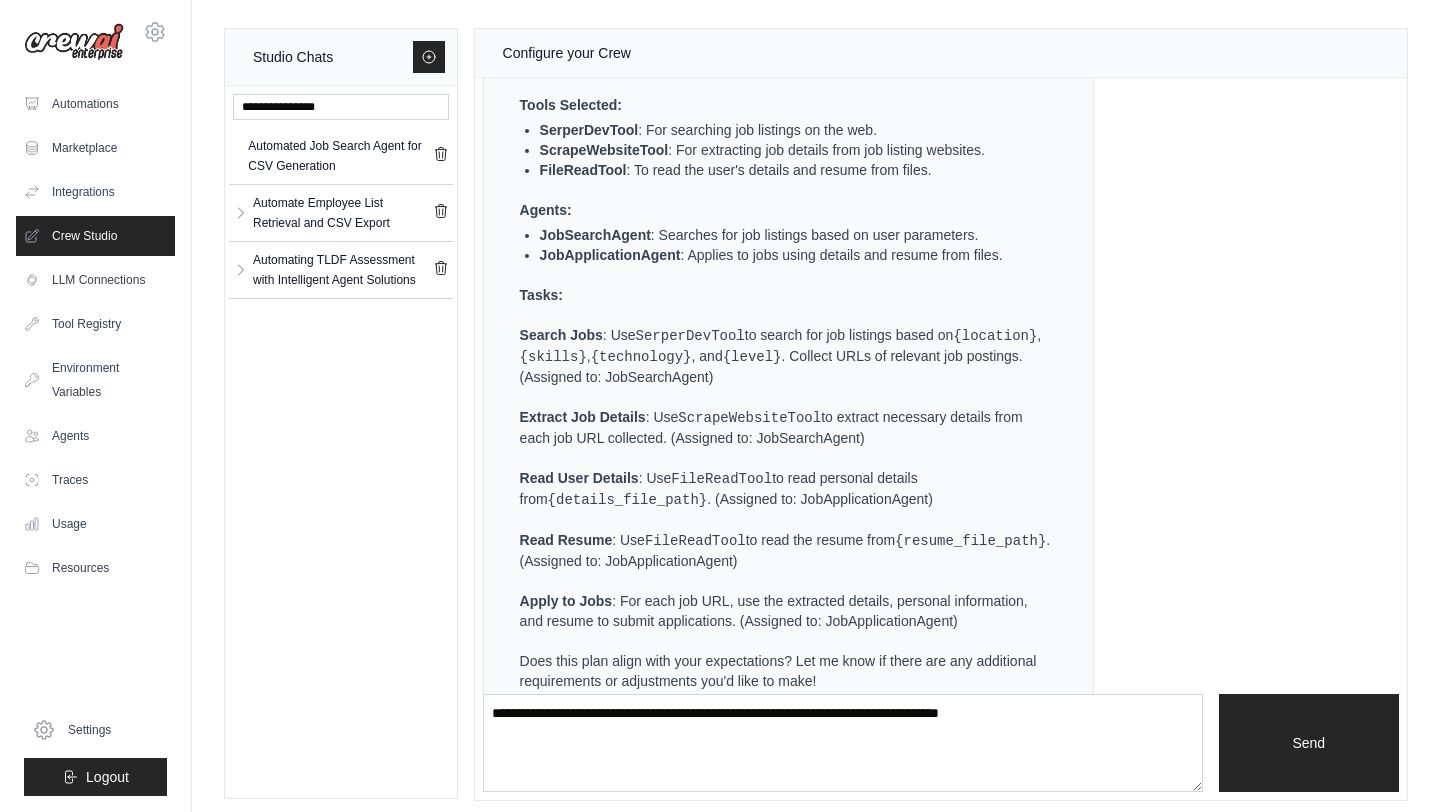 scroll, scrollTop: 779, scrollLeft: 0, axis: vertical 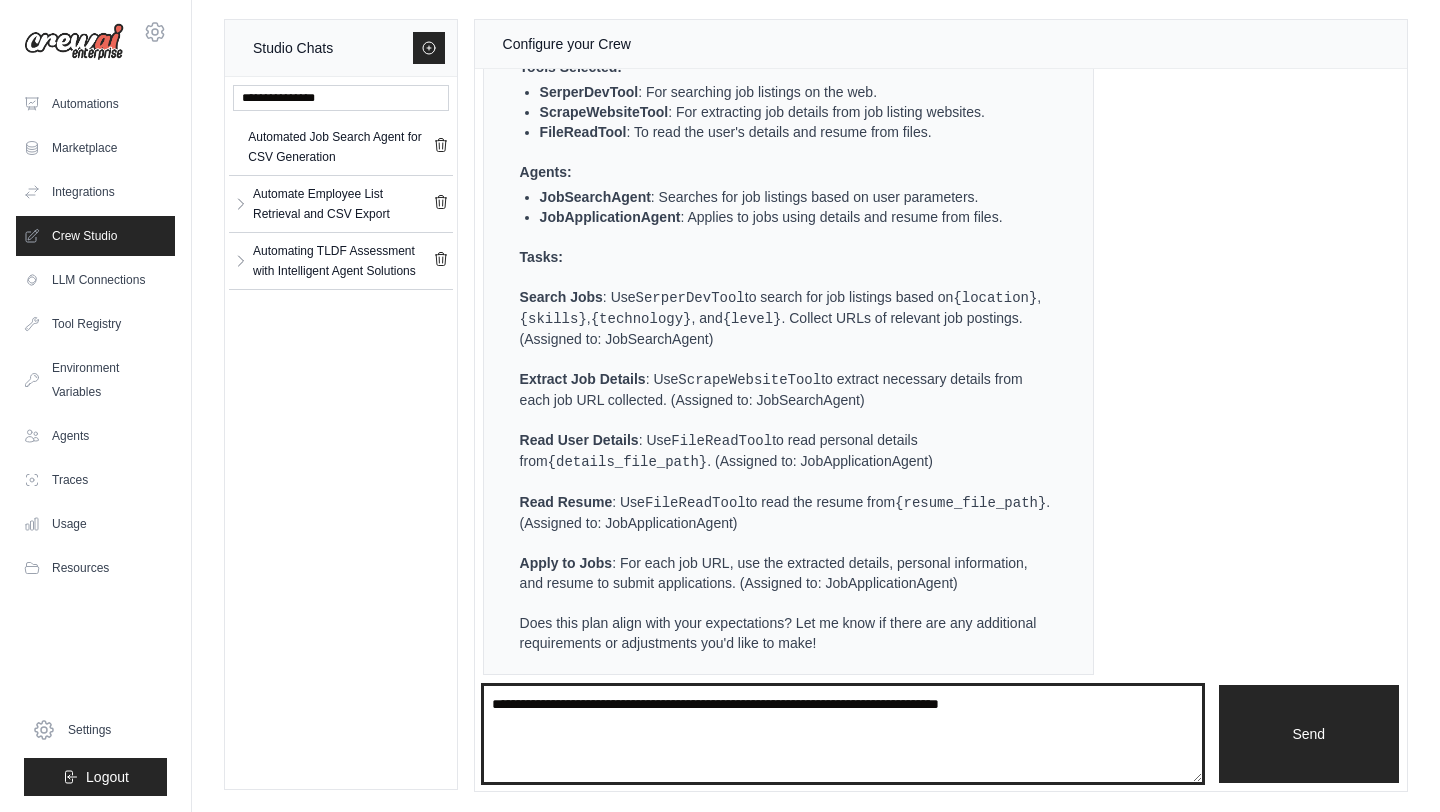 click at bounding box center [843, 734] 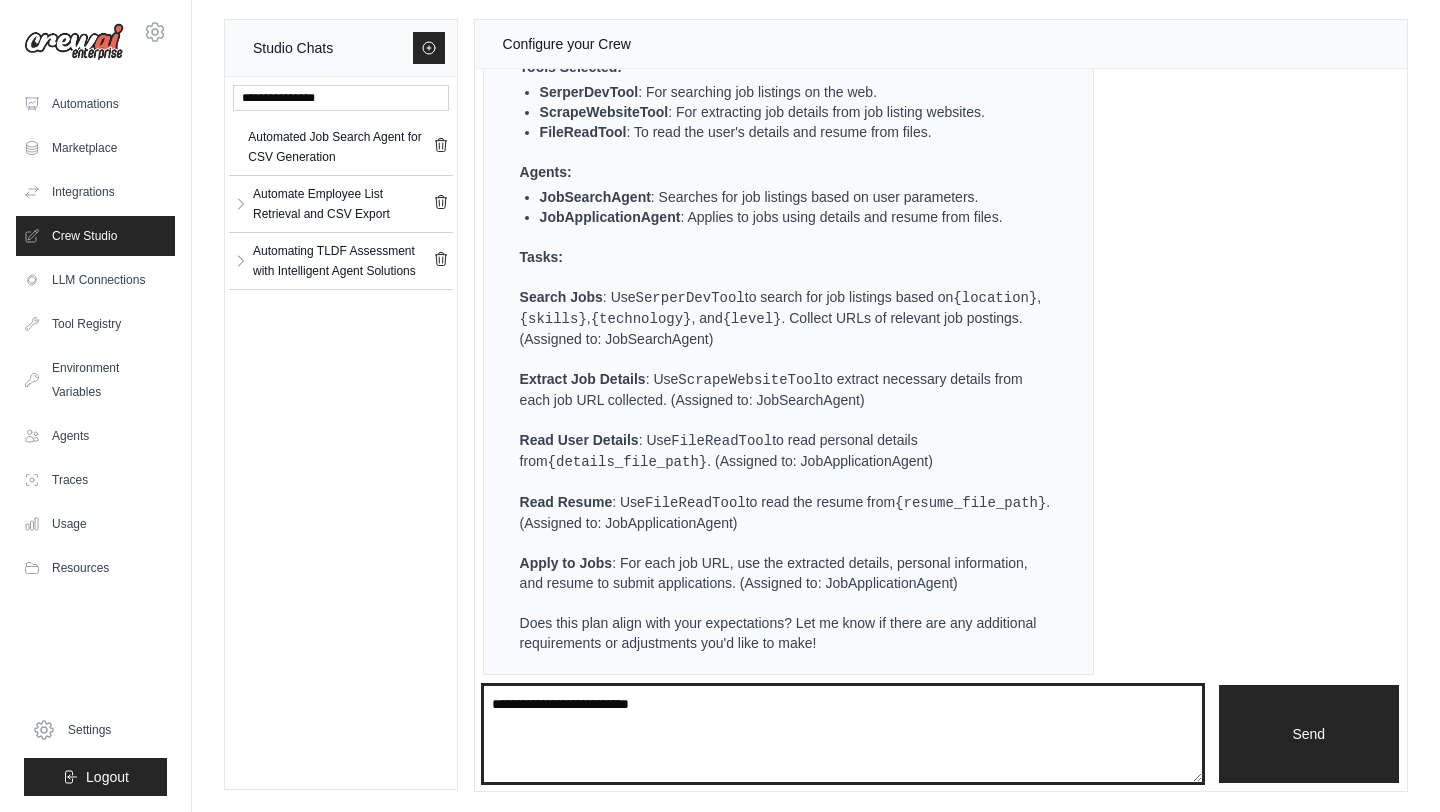 type on "**********" 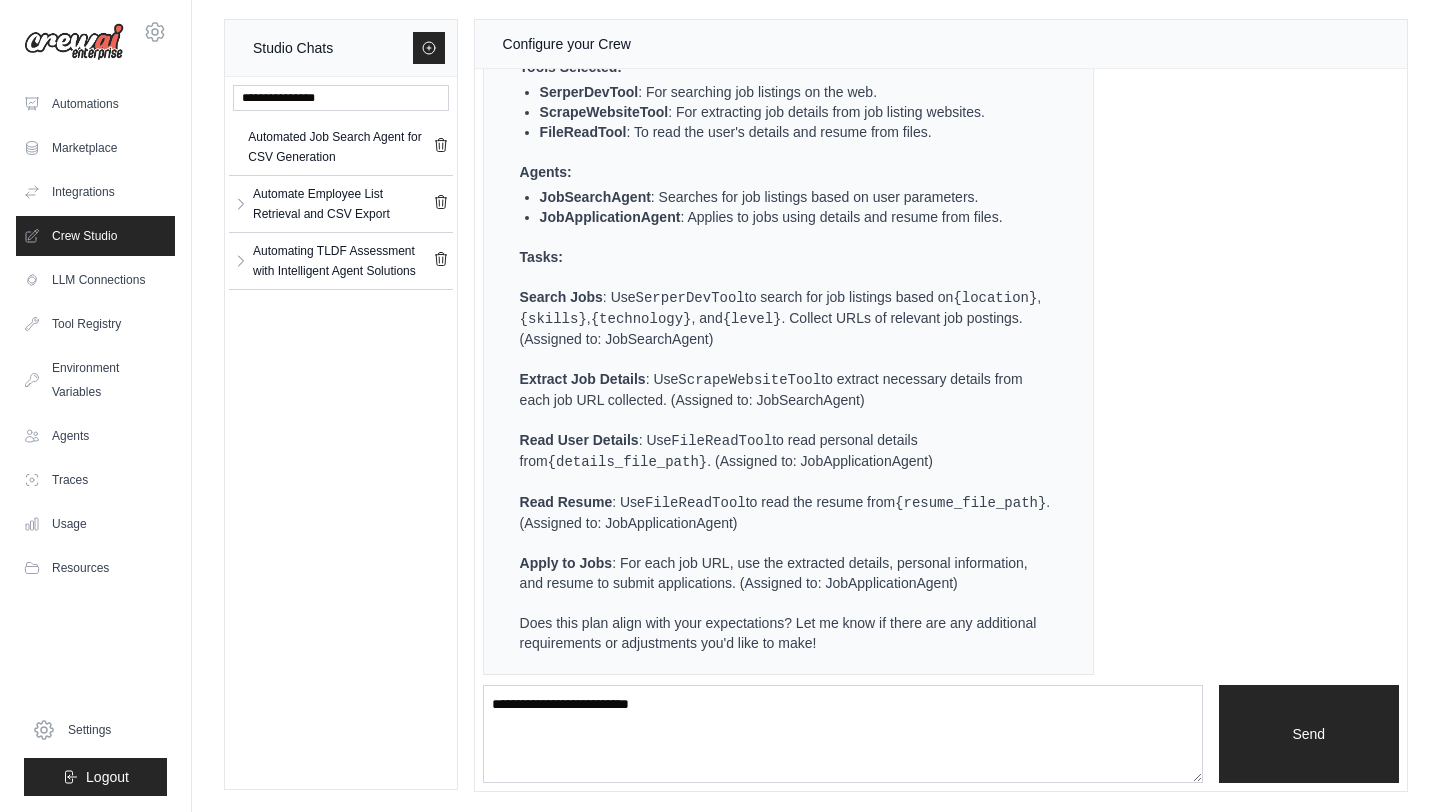 type 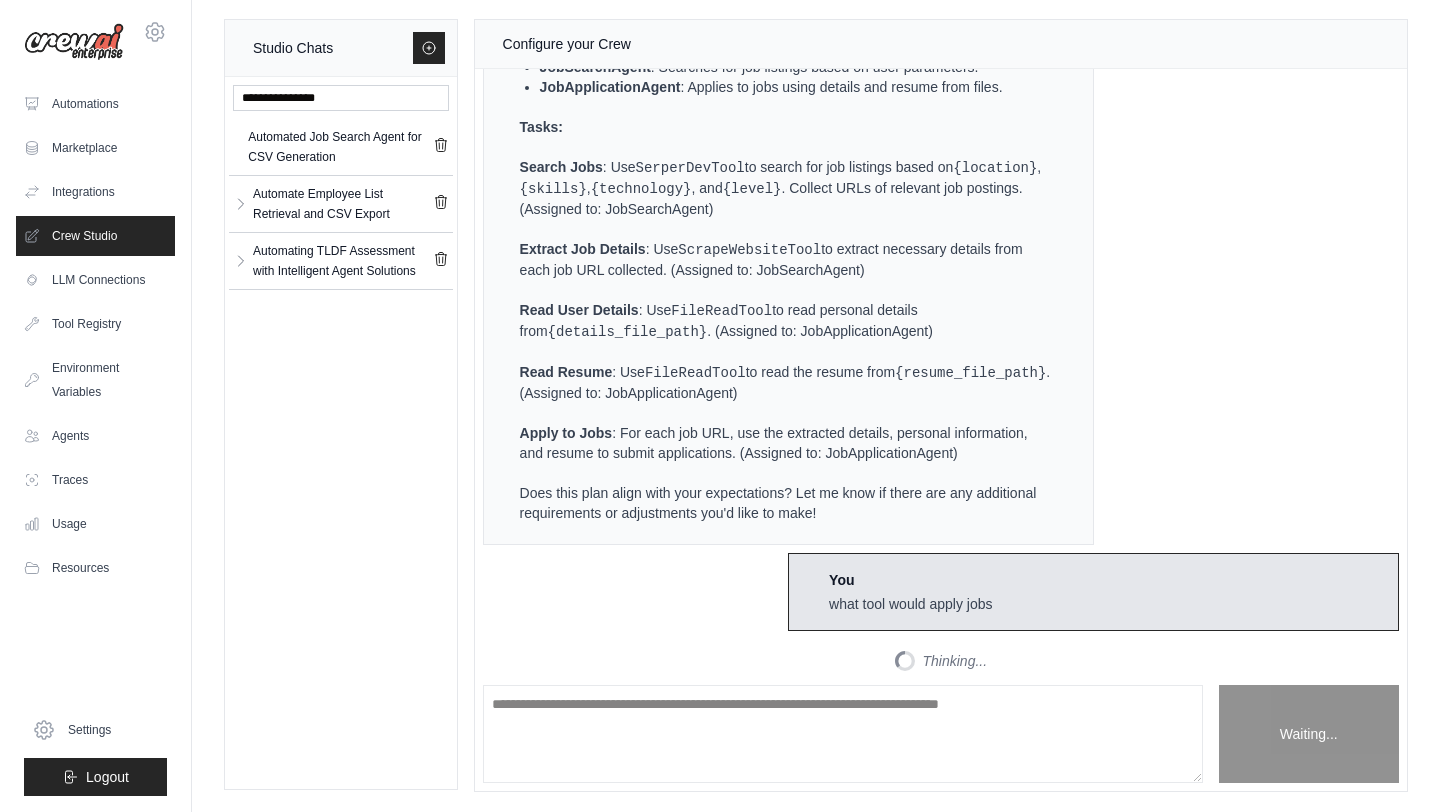 scroll, scrollTop: 1260, scrollLeft: 0, axis: vertical 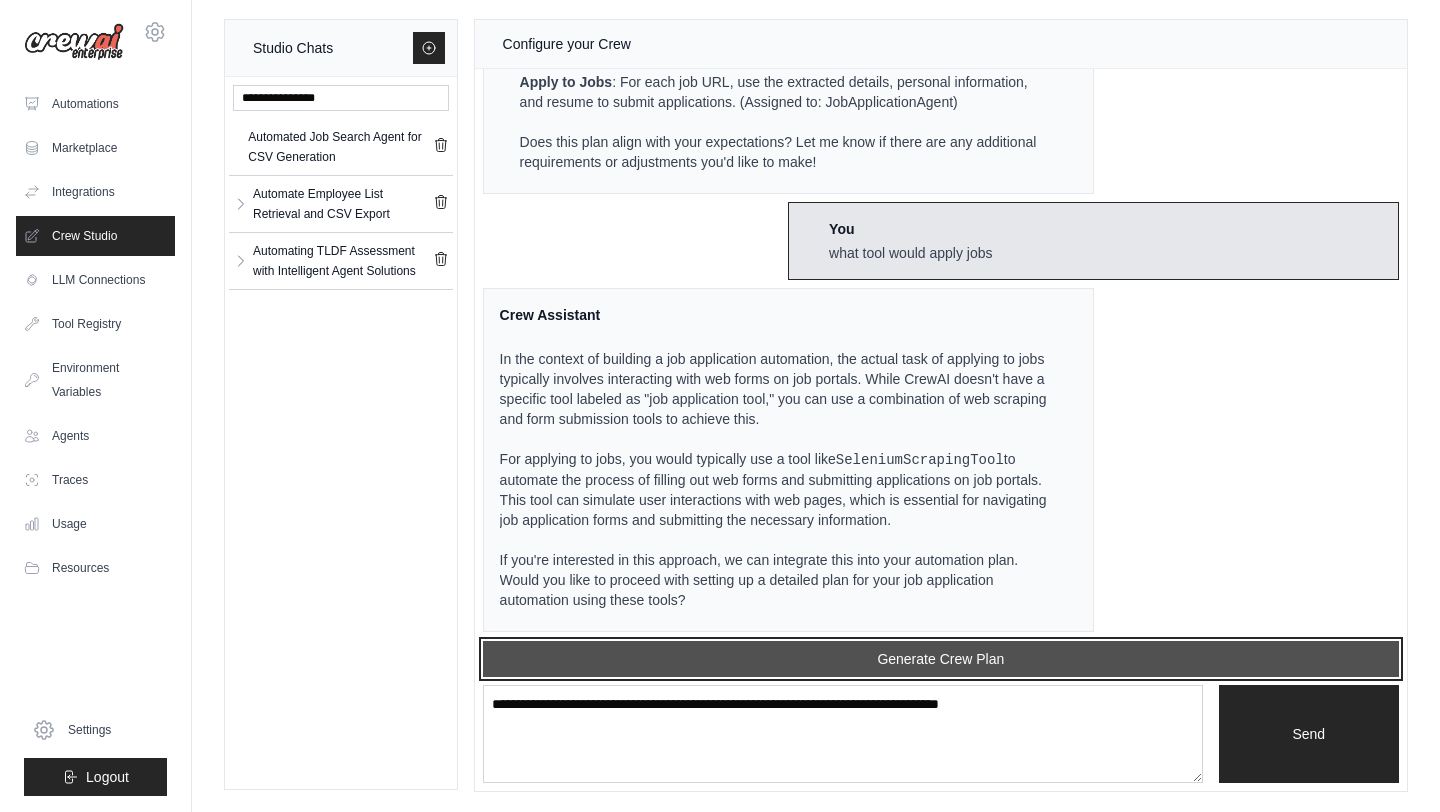 click on "Generate Crew Plan" at bounding box center [941, 659] 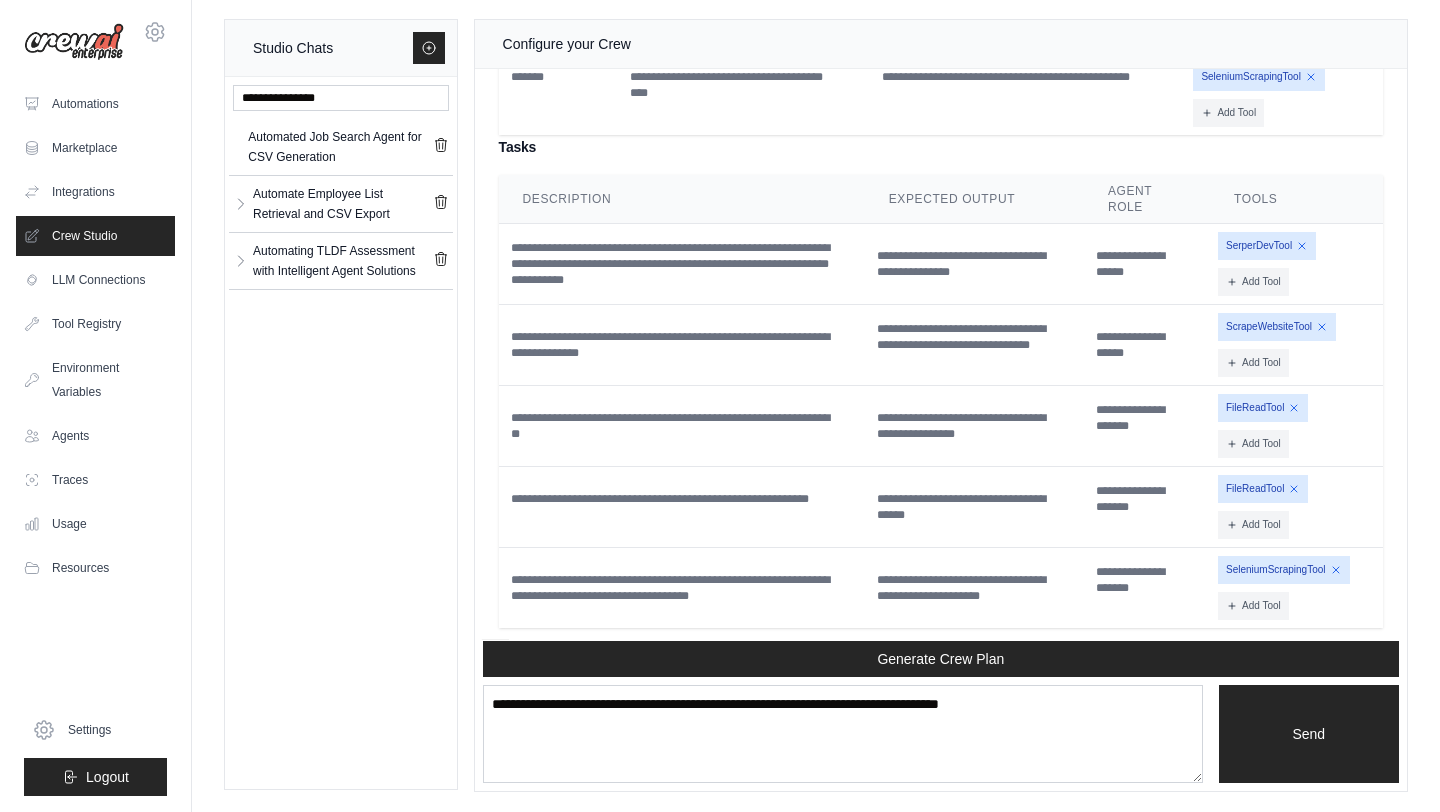 scroll, scrollTop: 2255, scrollLeft: 0, axis: vertical 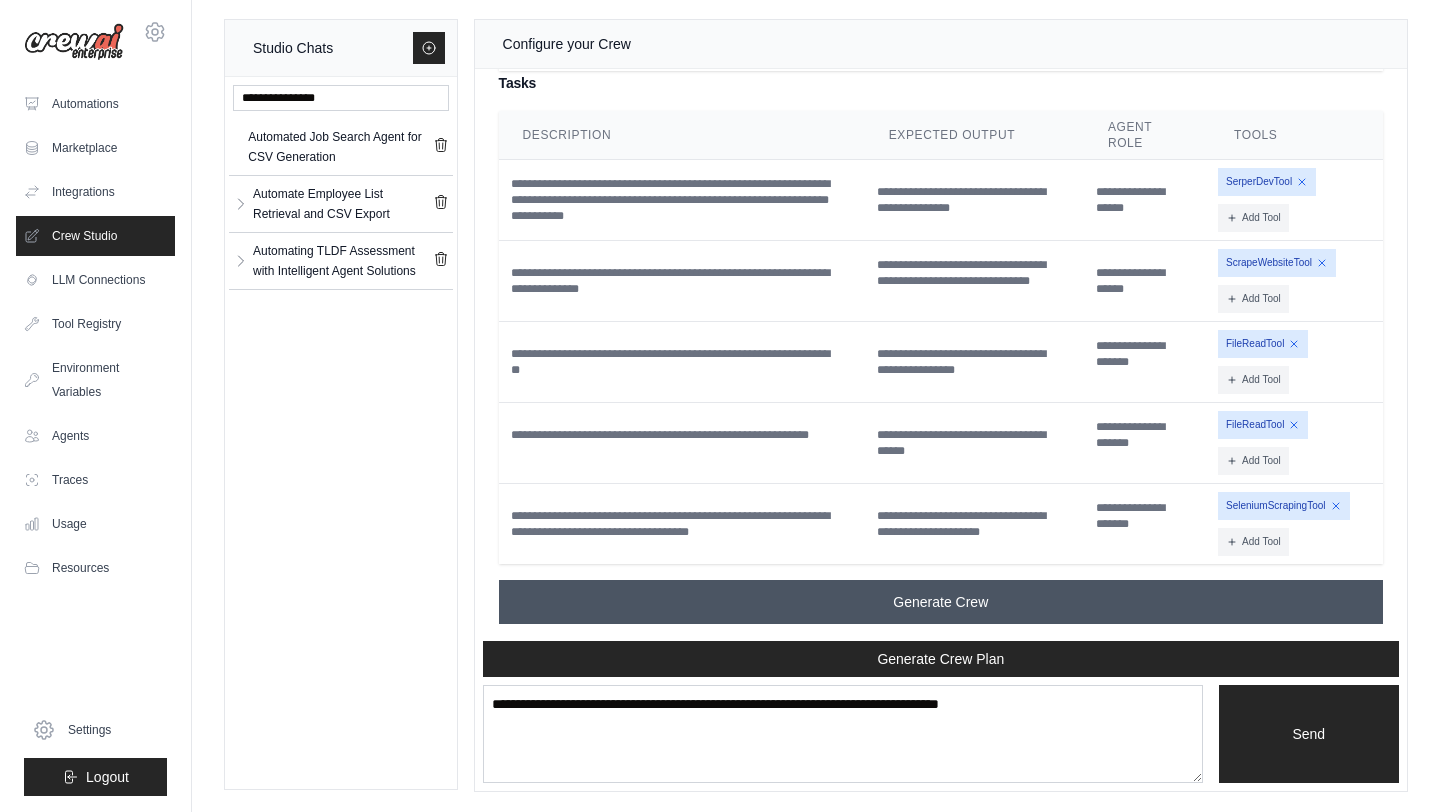 click on "Generate Crew" at bounding box center [940, 602] 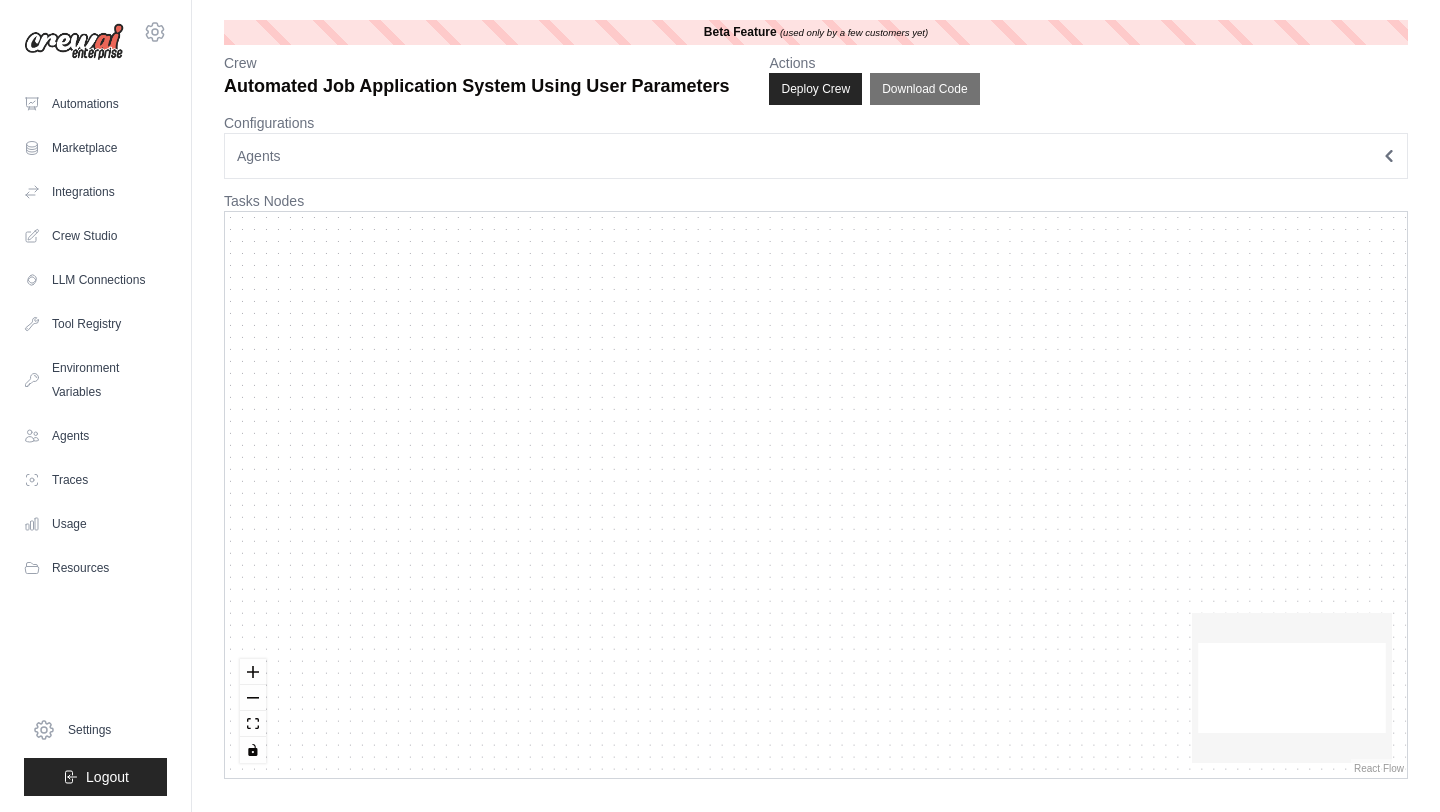 scroll, scrollTop: 0, scrollLeft: 0, axis: both 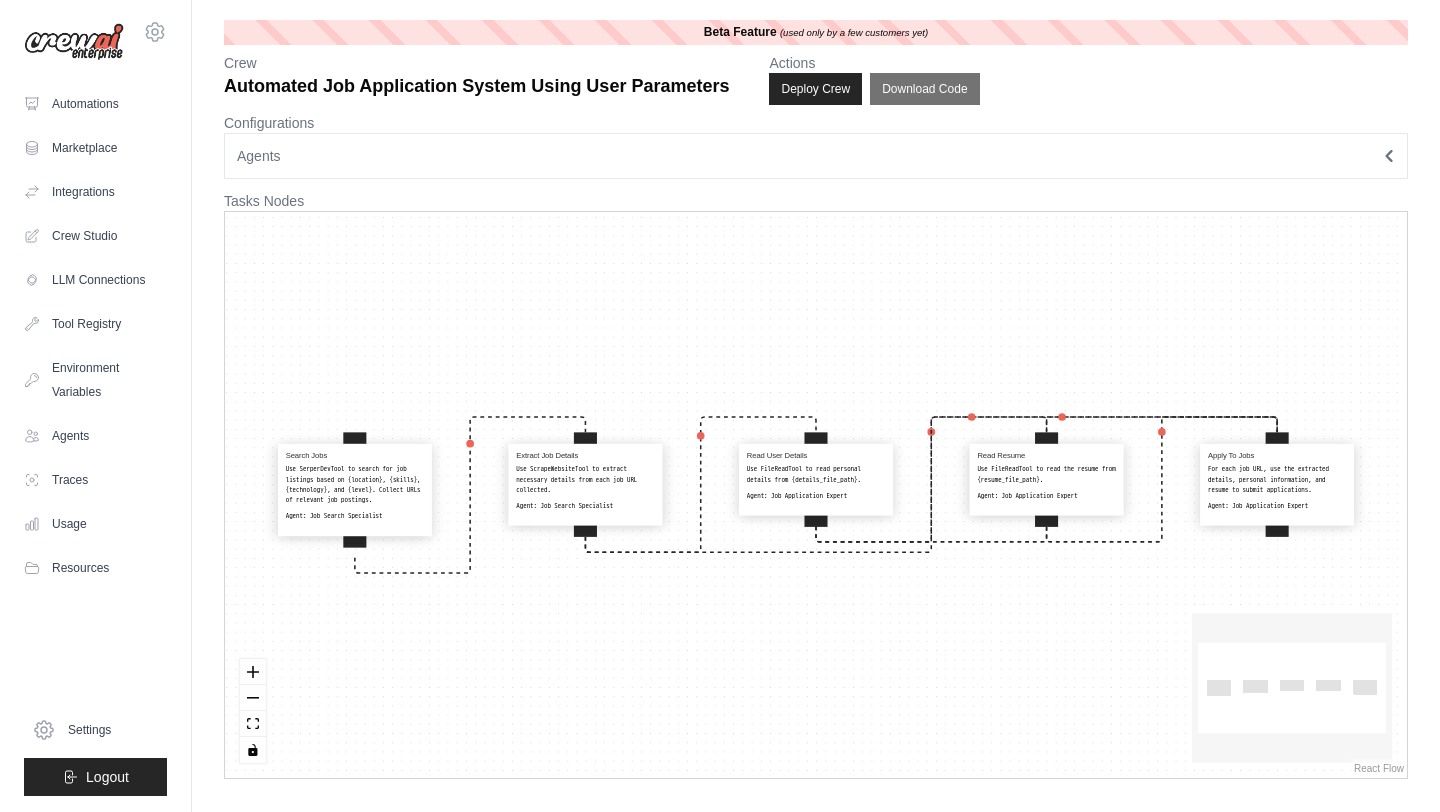 click on "Use SerperDevTool to search for job listings based on {location}, {skills}, {technology}, and {level}. Collect URLs of relevant job postings." at bounding box center (355, 485) 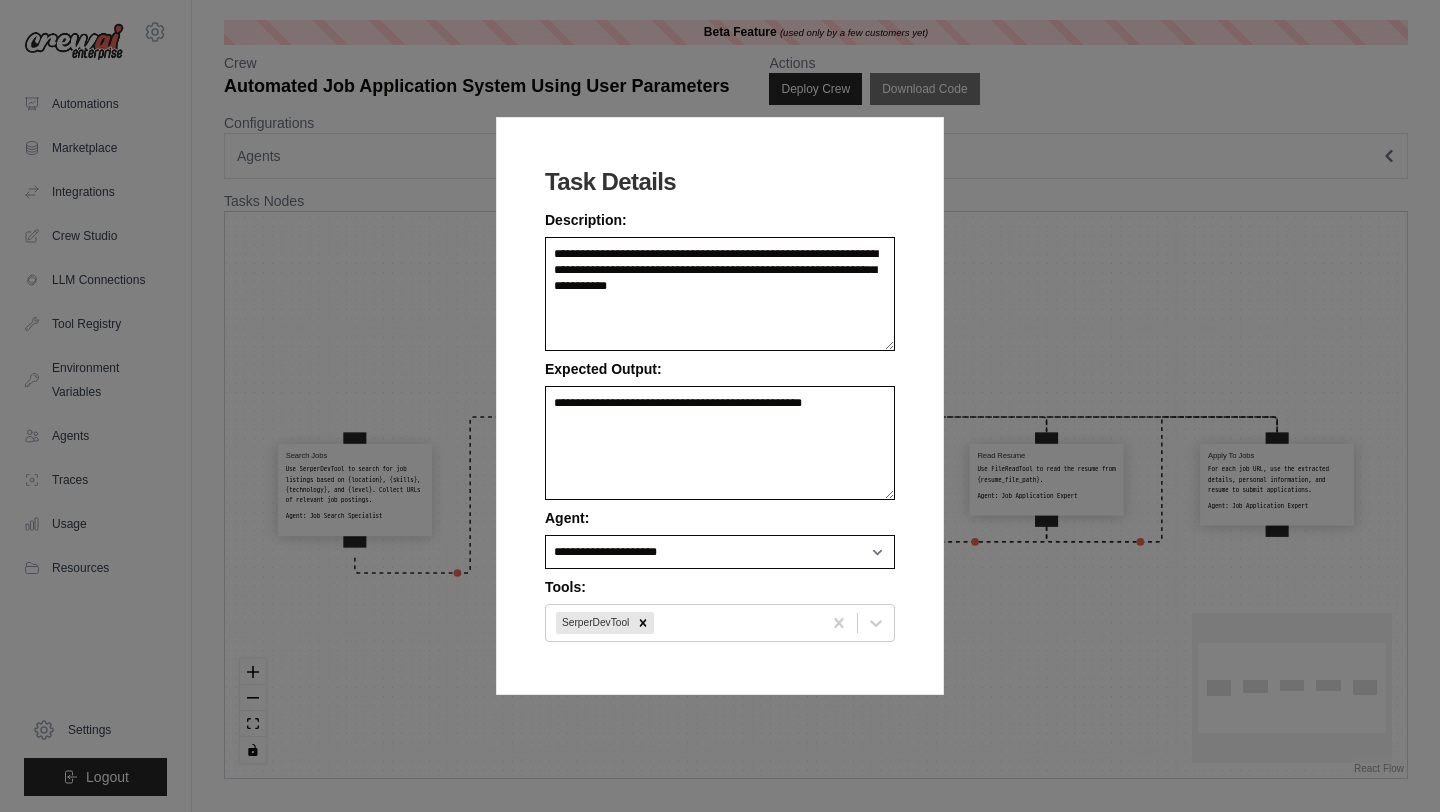 click on "**********" at bounding box center (720, 406) 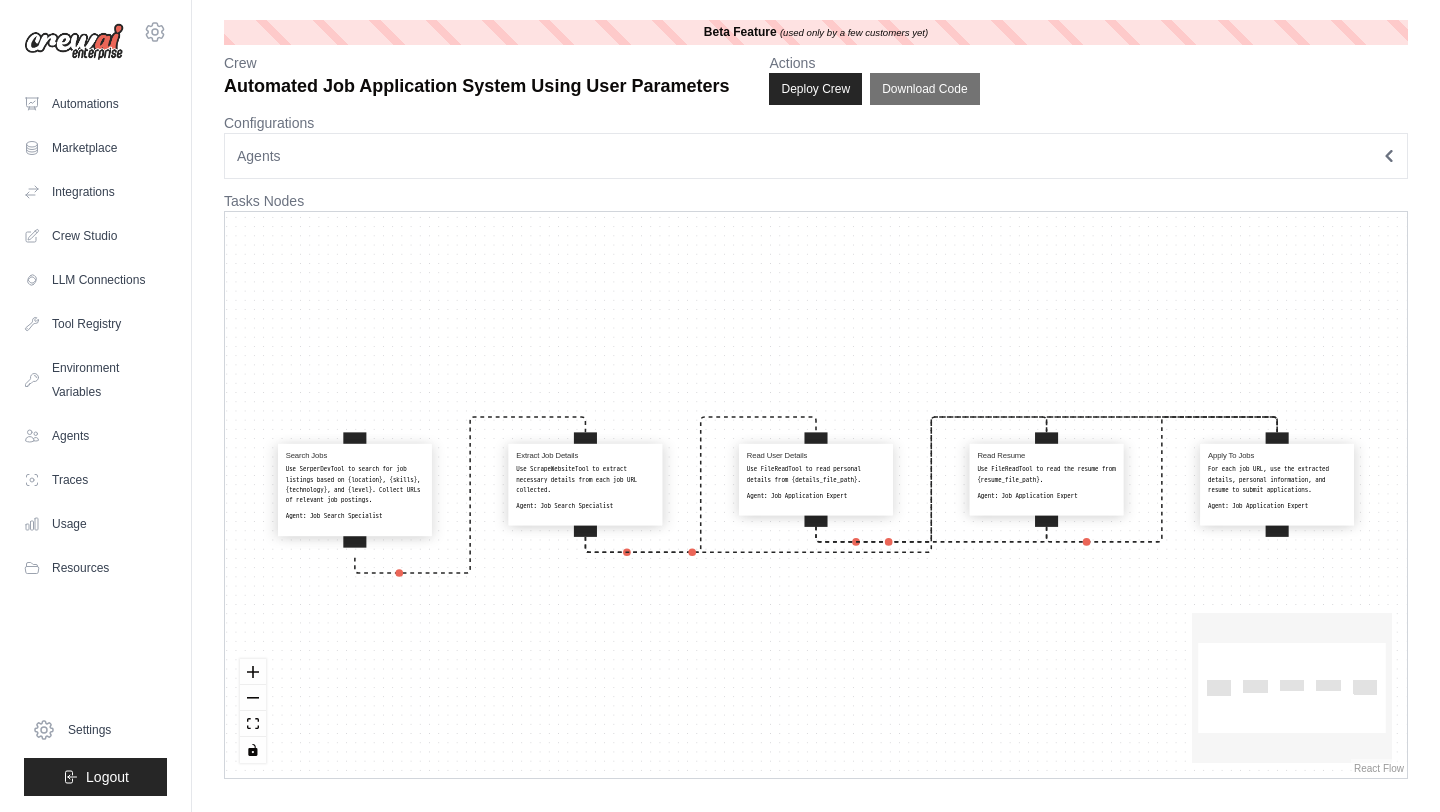 click on "Agents" at bounding box center (816, 156) 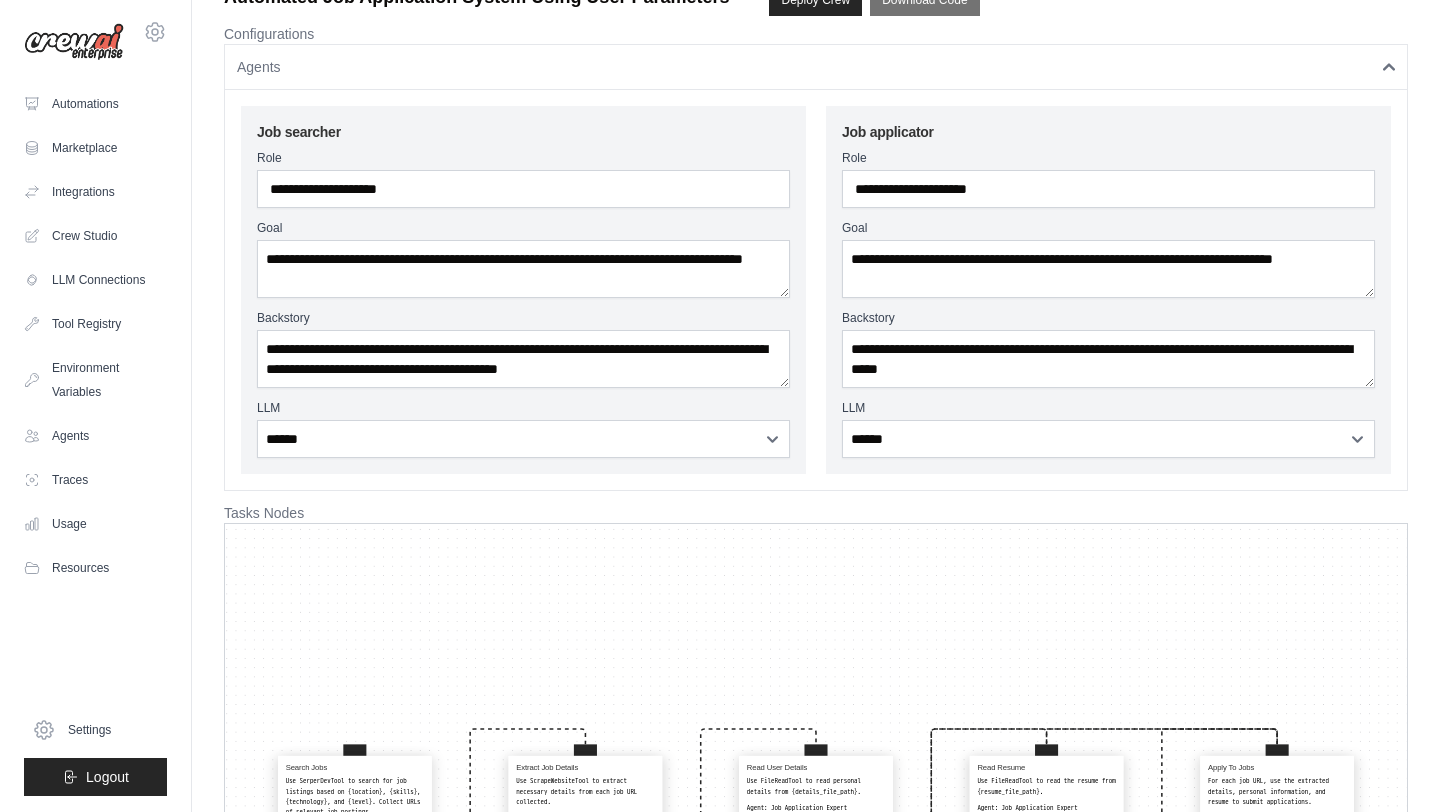 scroll, scrollTop: 96, scrollLeft: 0, axis: vertical 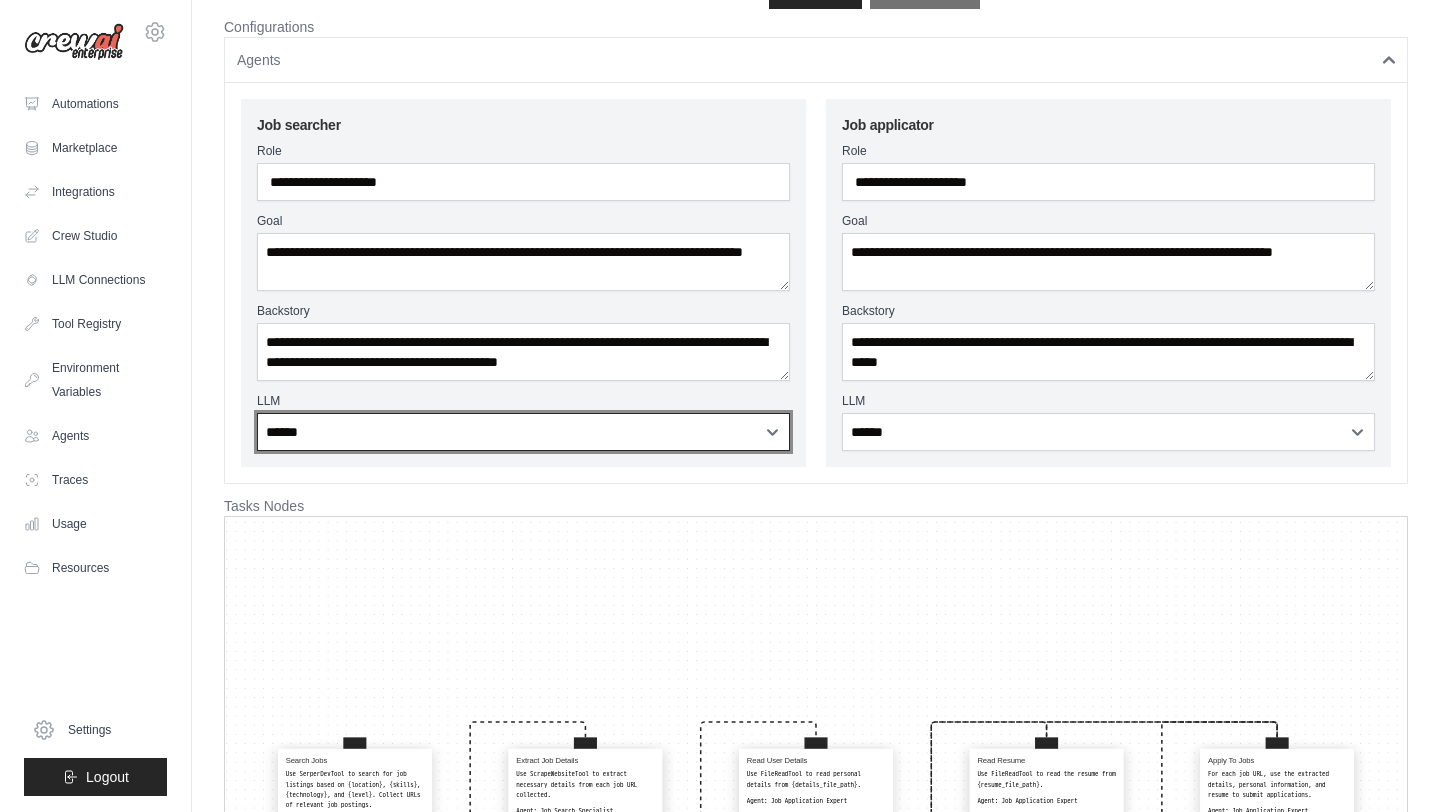click on "**********" at bounding box center [523, 432] 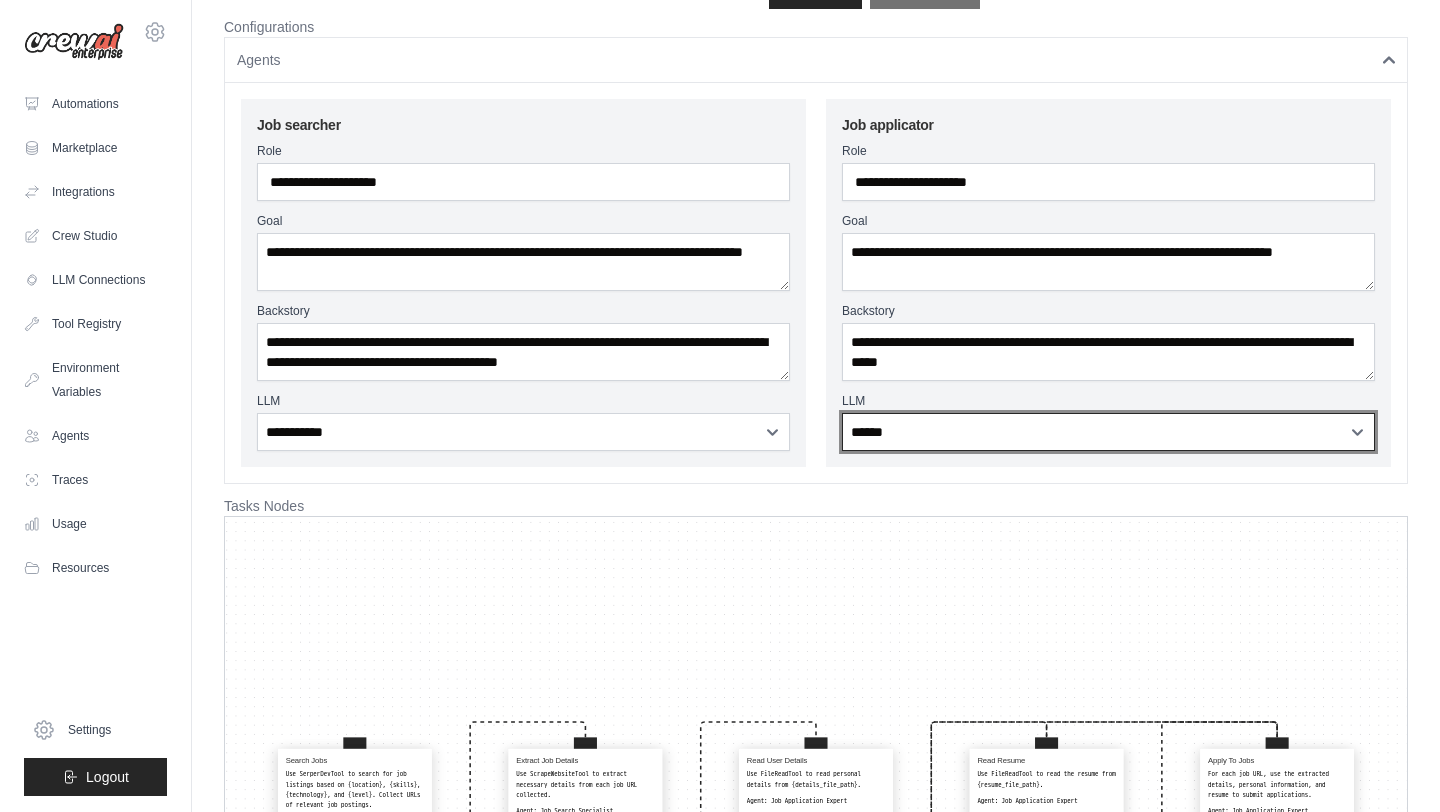 click on "**********" at bounding box center (1108, 432) 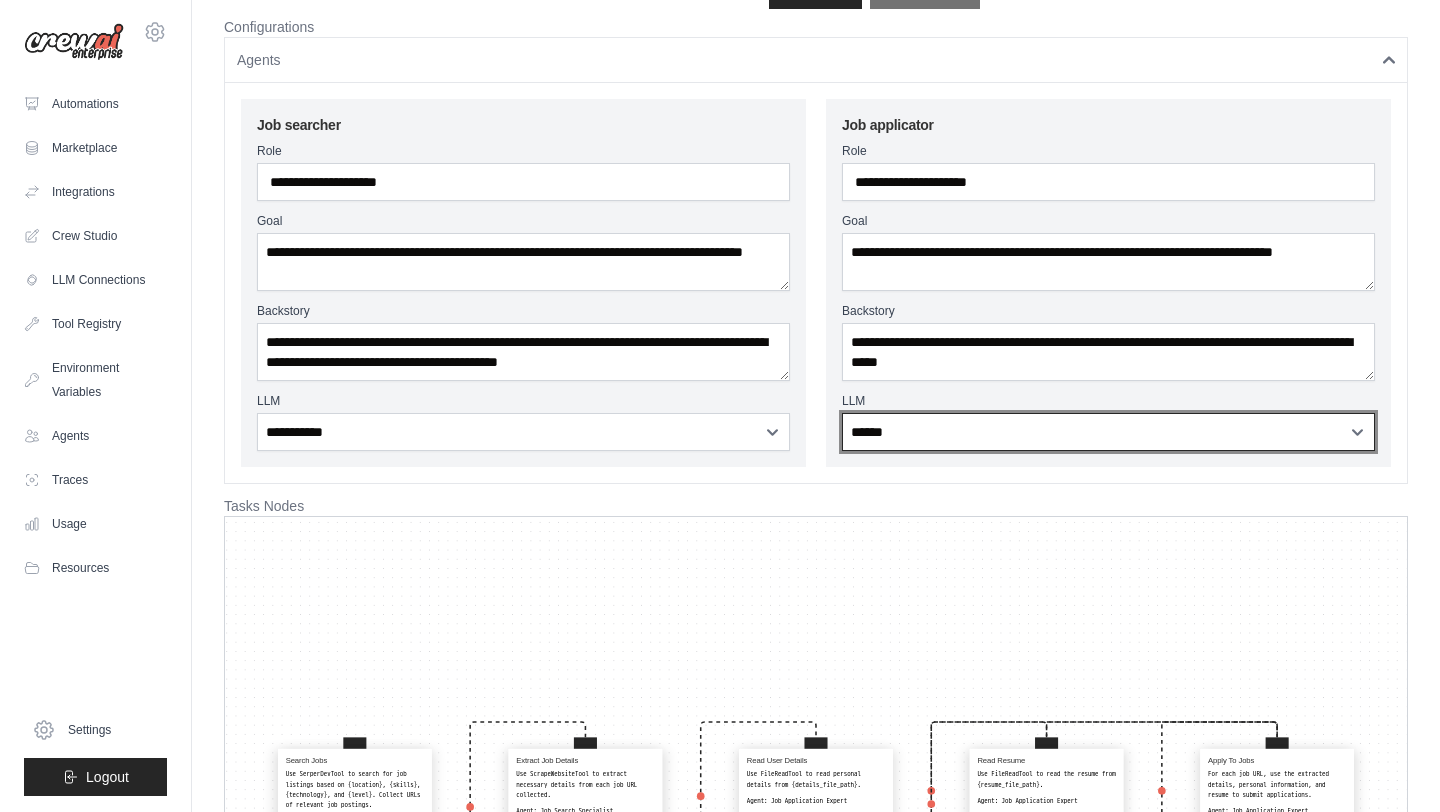 select on "**********" 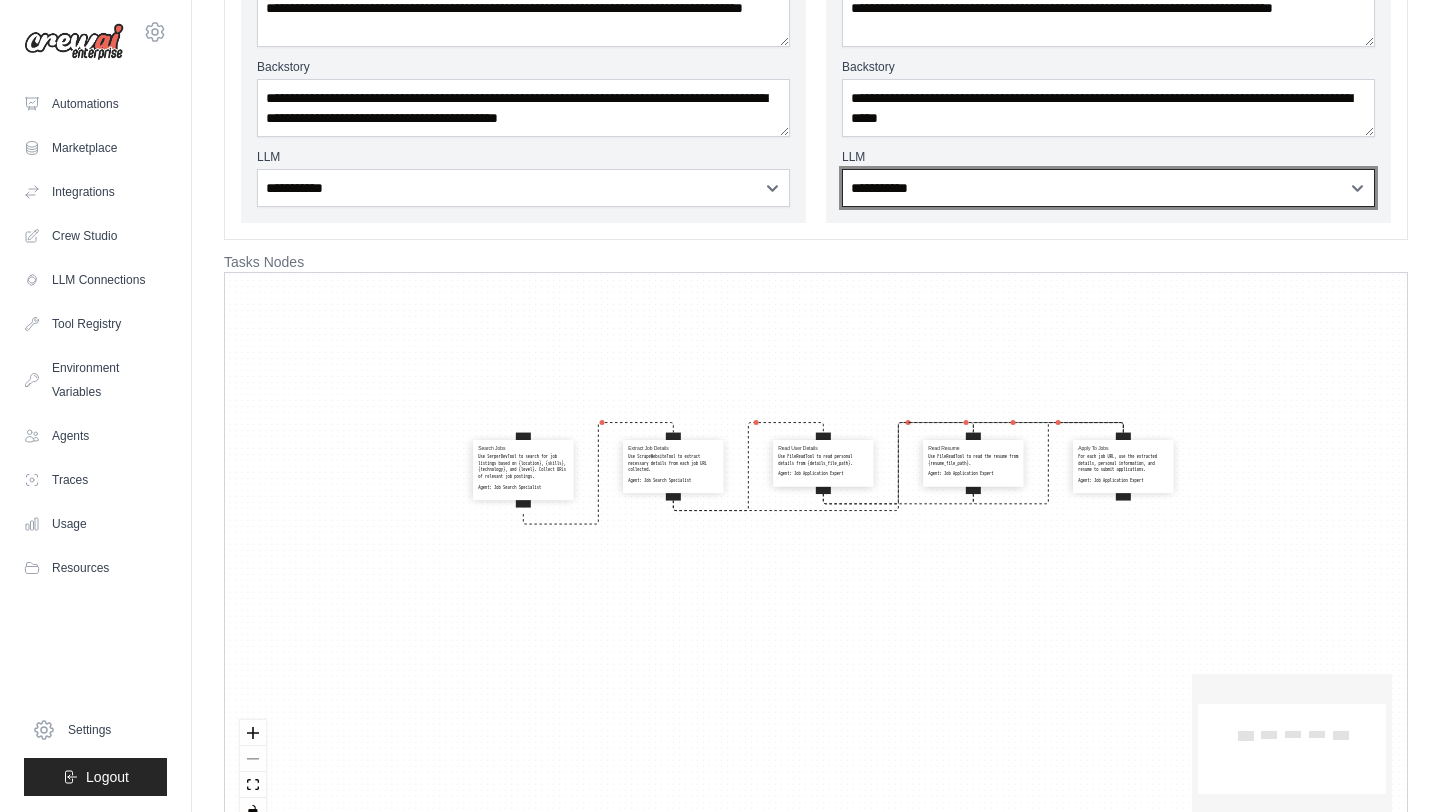scroll, scrollTop: 388, scrollLeft: 0, axis: vertical 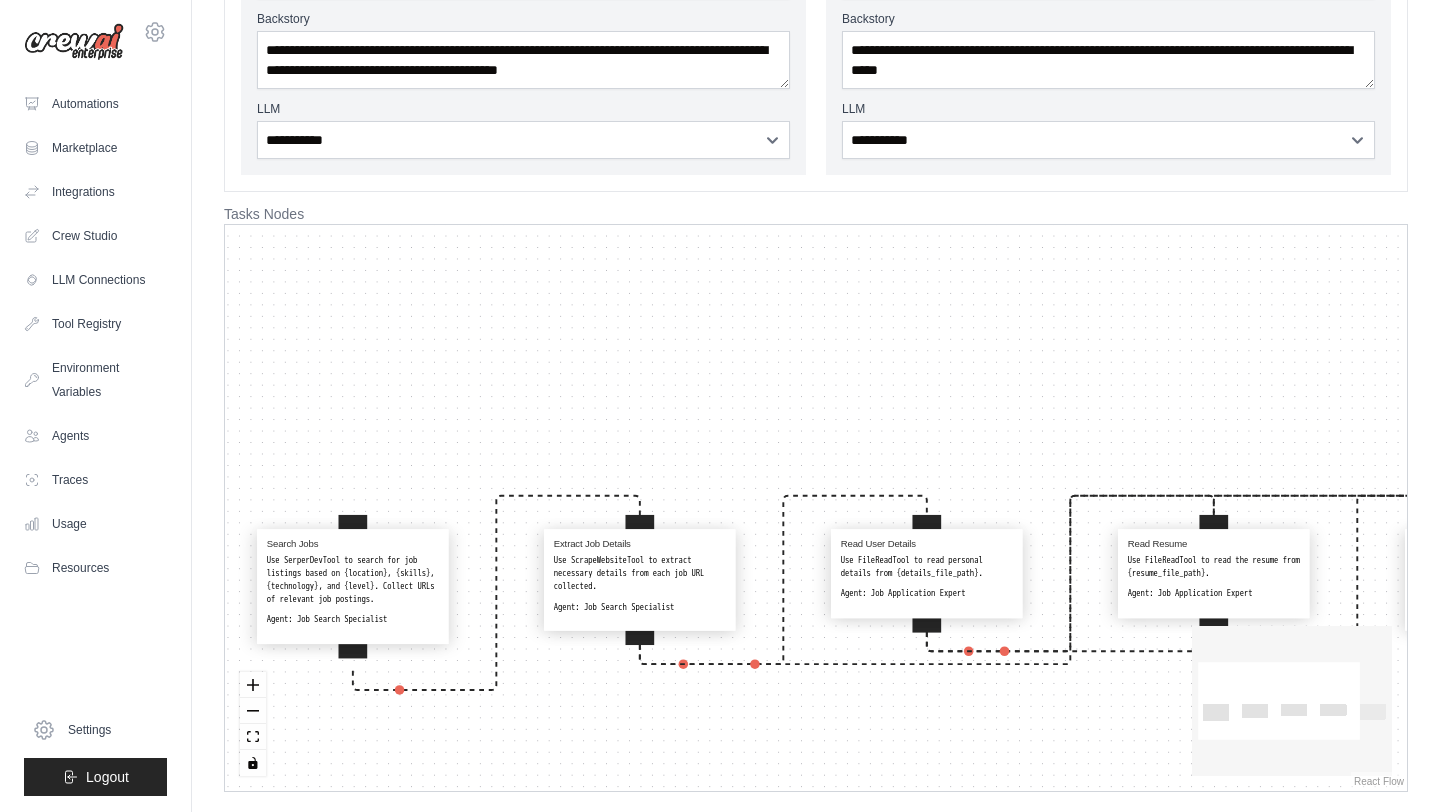 drag, startPoint x: 572, startPoint y: 761, endPoint x: 840, endPoint y: 739, distance: 268.90146 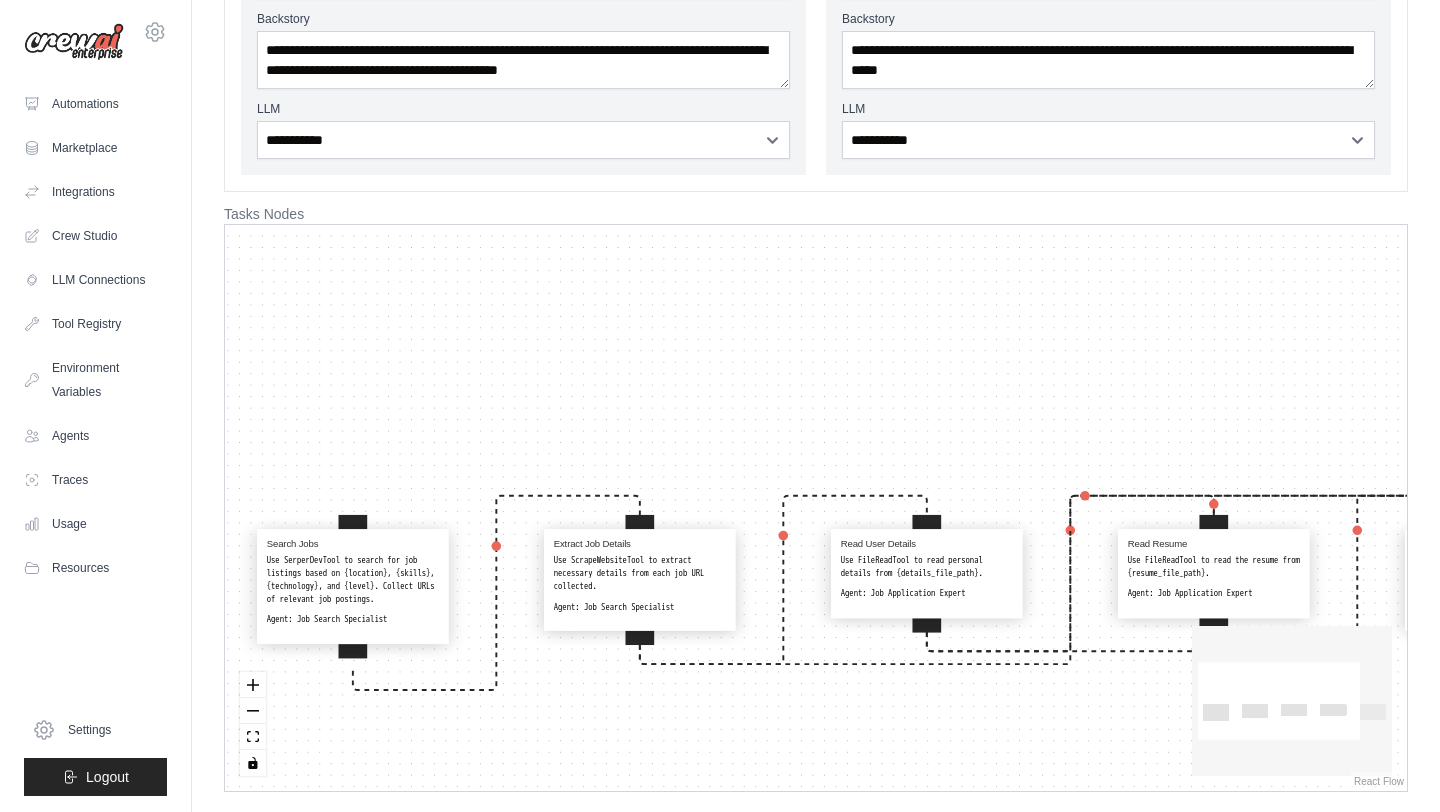 click on "Search Jobs Use SerperDevTool to search for job listings based on {location}, {skills}, {technology}, and {level}. Collect URLs of relevant job postings. Agent:   Job Search Specialist Extract Job Details Use ScrapeWebsiteTool to extract necessary details from each job URL collected. Agent:   Job Search Specialist Read User Details Use FileReadTool to read personal details from {details_file_path}. Agent:   Job Application Expert Read Resume Use FileReadTool to read the resume from {resume_file_path}. Agent:   Job Application Expert Apply To Jobs For each job URL, use the extracted details, personal information, and resume to submit applications. Agent:   Job Application Expert" at bounding box center [816, 508] 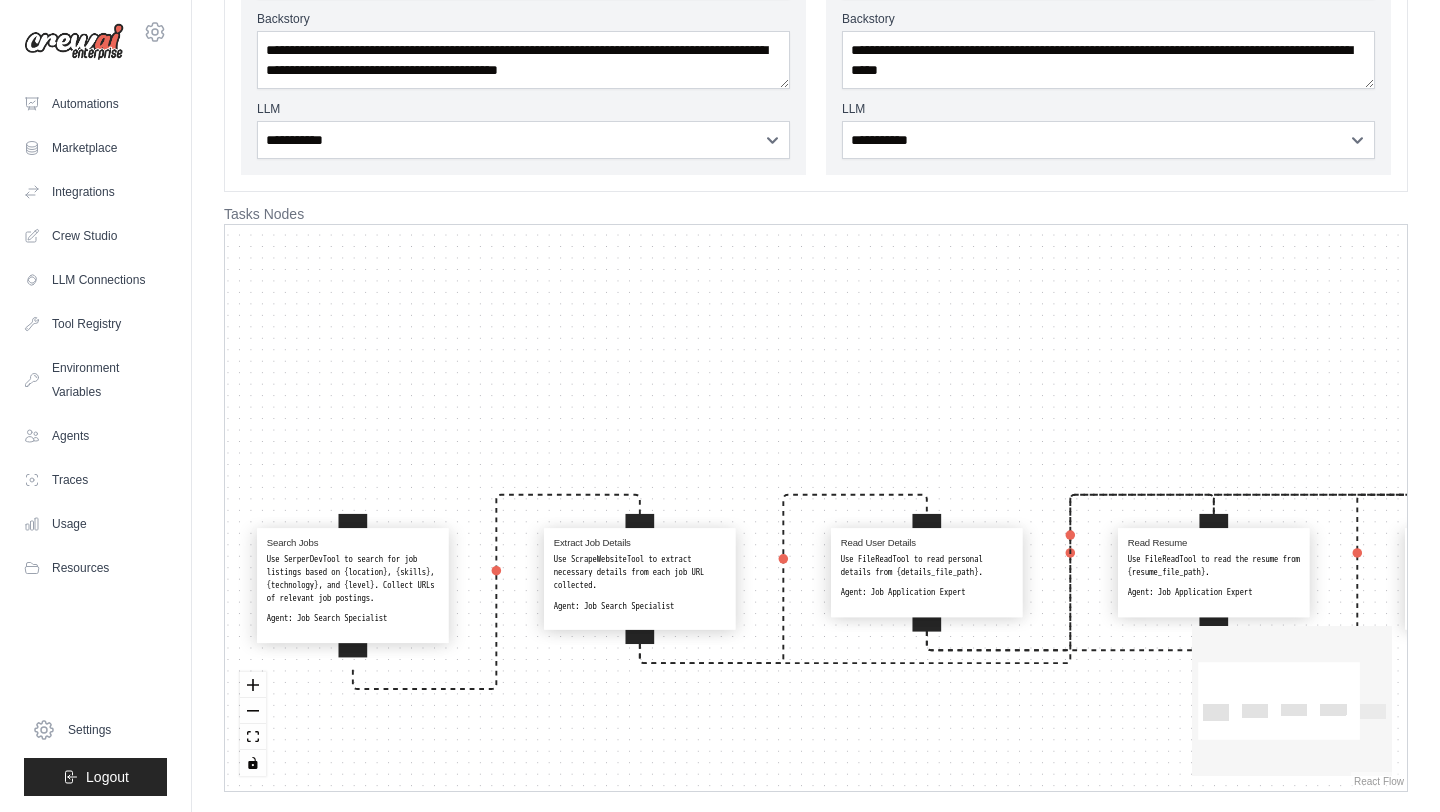 click on "Use SerperDevTool to search for job listings based on {location}, {skills}, {technology}, and {level}. Collect URLs of relevant job postings." at bounding box center (353, 579) 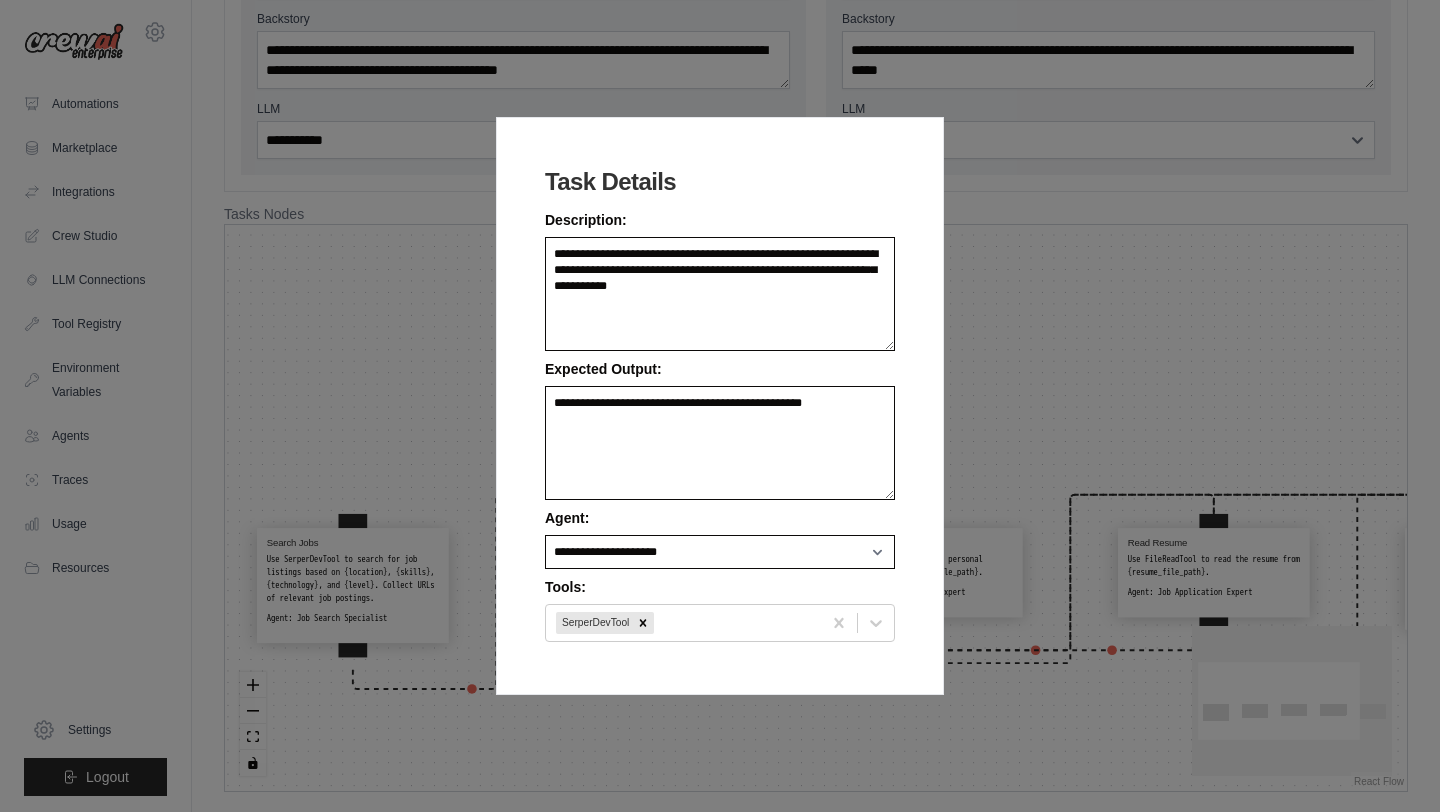 click on "**********" at bounding box center [720, 406] 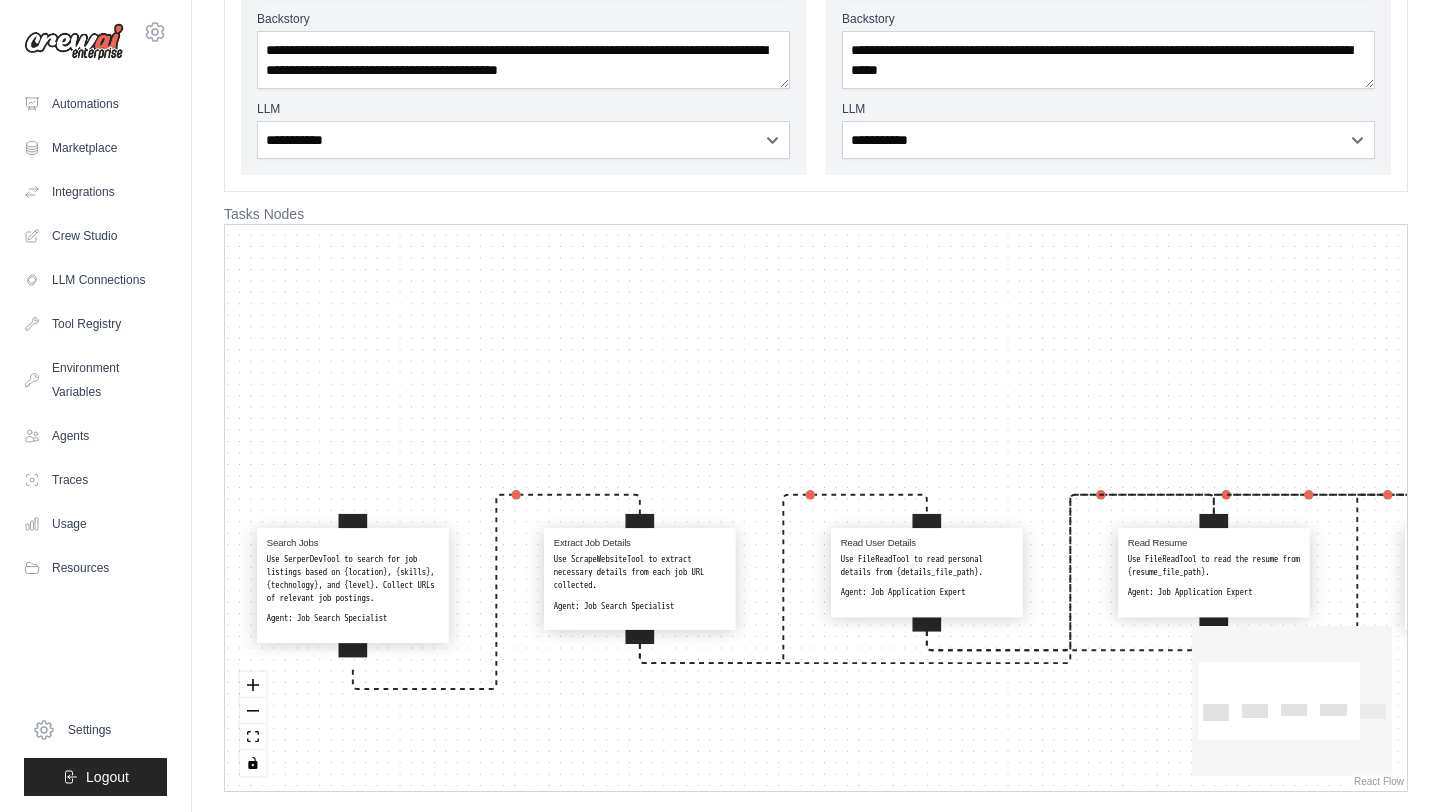 drag, startPoint x: 1433, startPoint y: 245, endPoint x: 1348, endPoint y: 364, distance: 146.23953 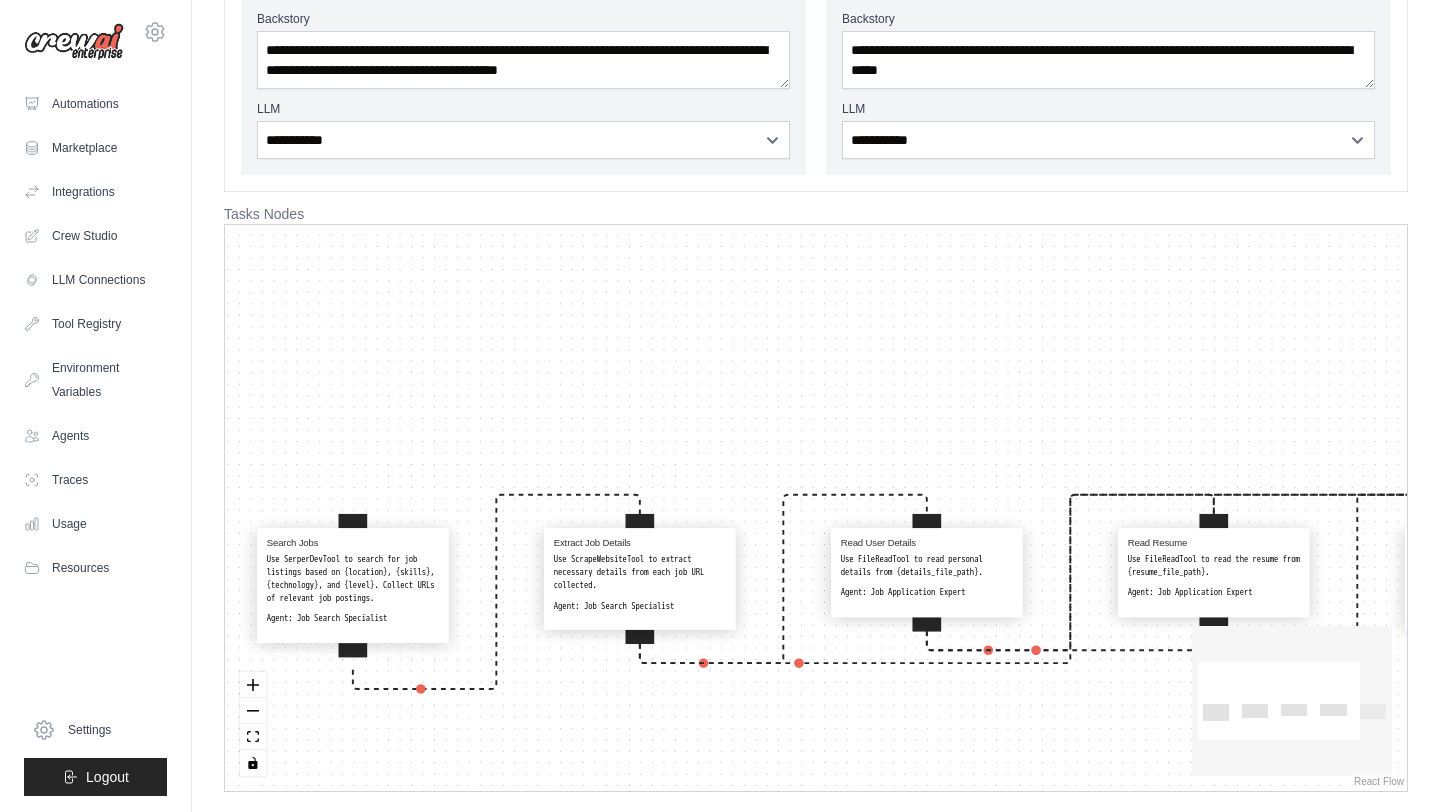 click on "**********" at bounding box center (816, 212) 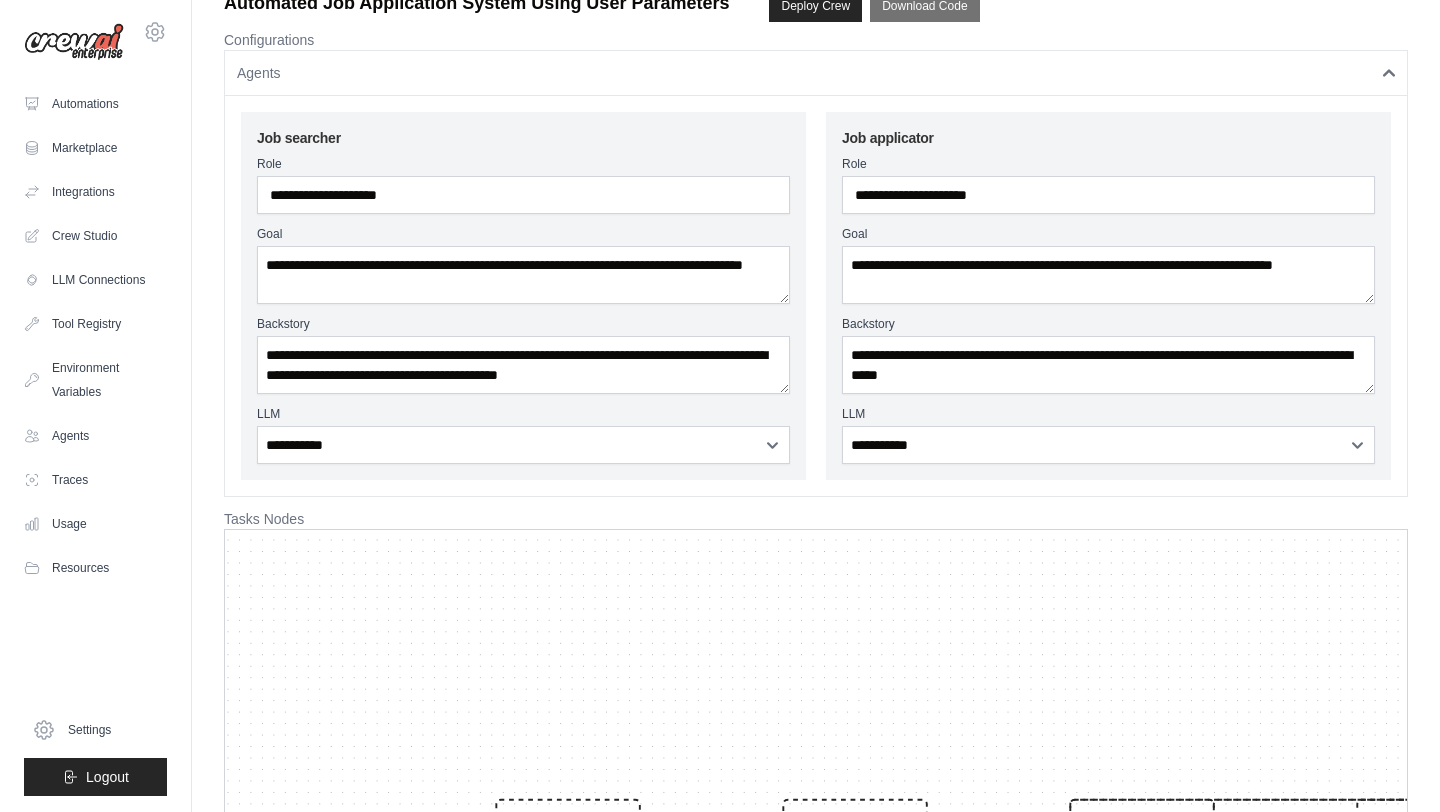 scroll, scrollTop: 0, scrollLeft: 0, axis: both 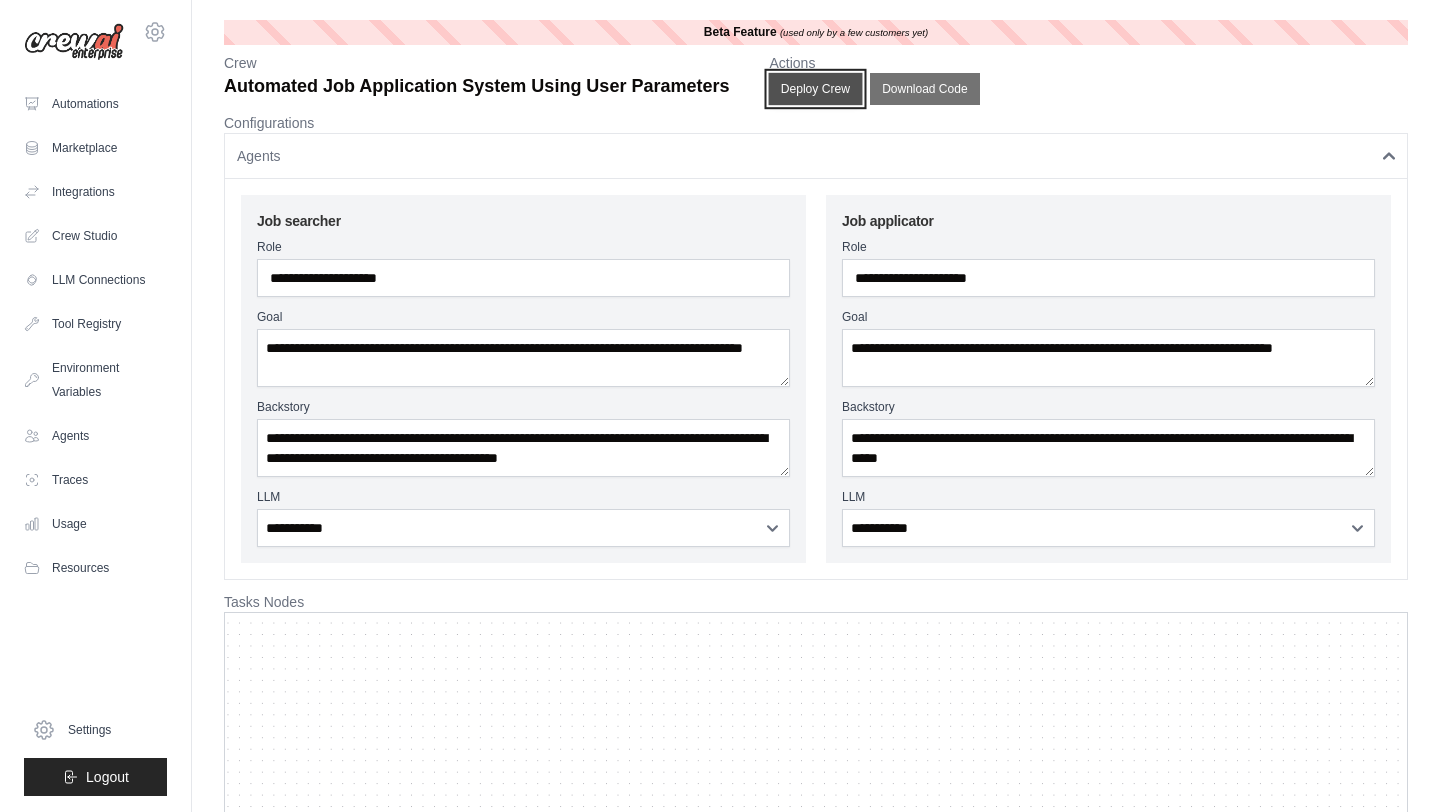 click on "Deploy Crew" at bounding box center [816, 89] 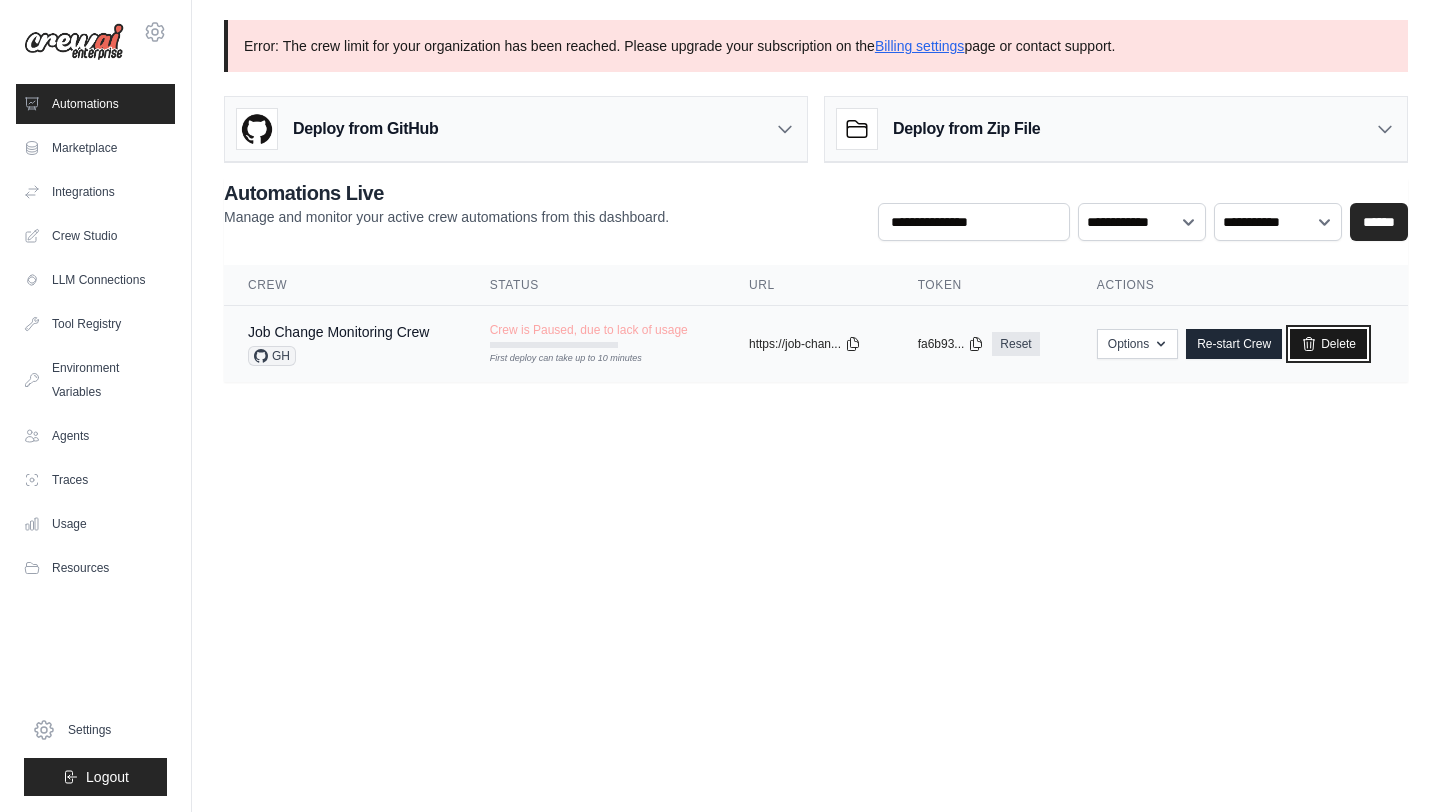 click on "Delete" at bounding box center (1328, 344) 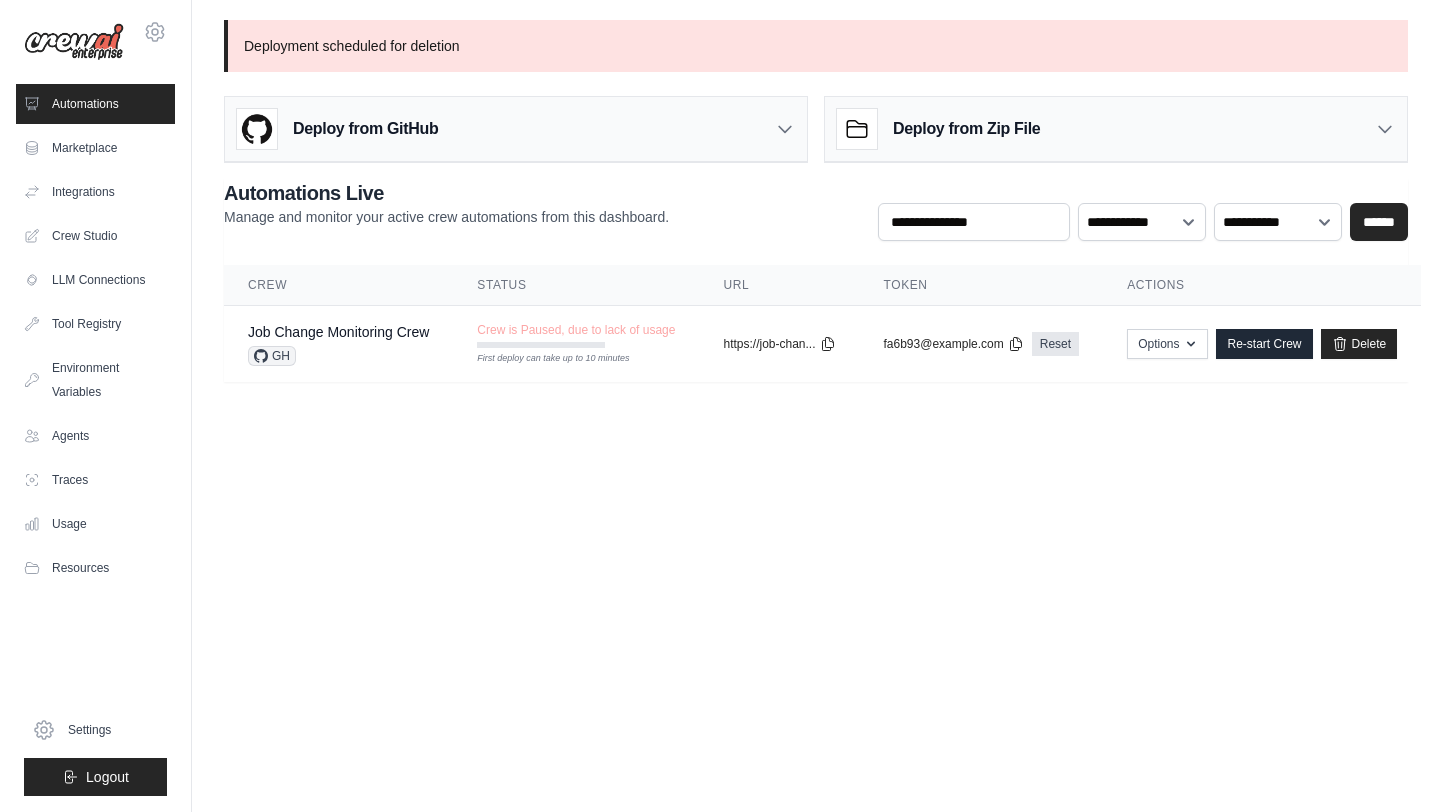 scroll, scrollTop: 0, scrollLeft: 0, axis: both 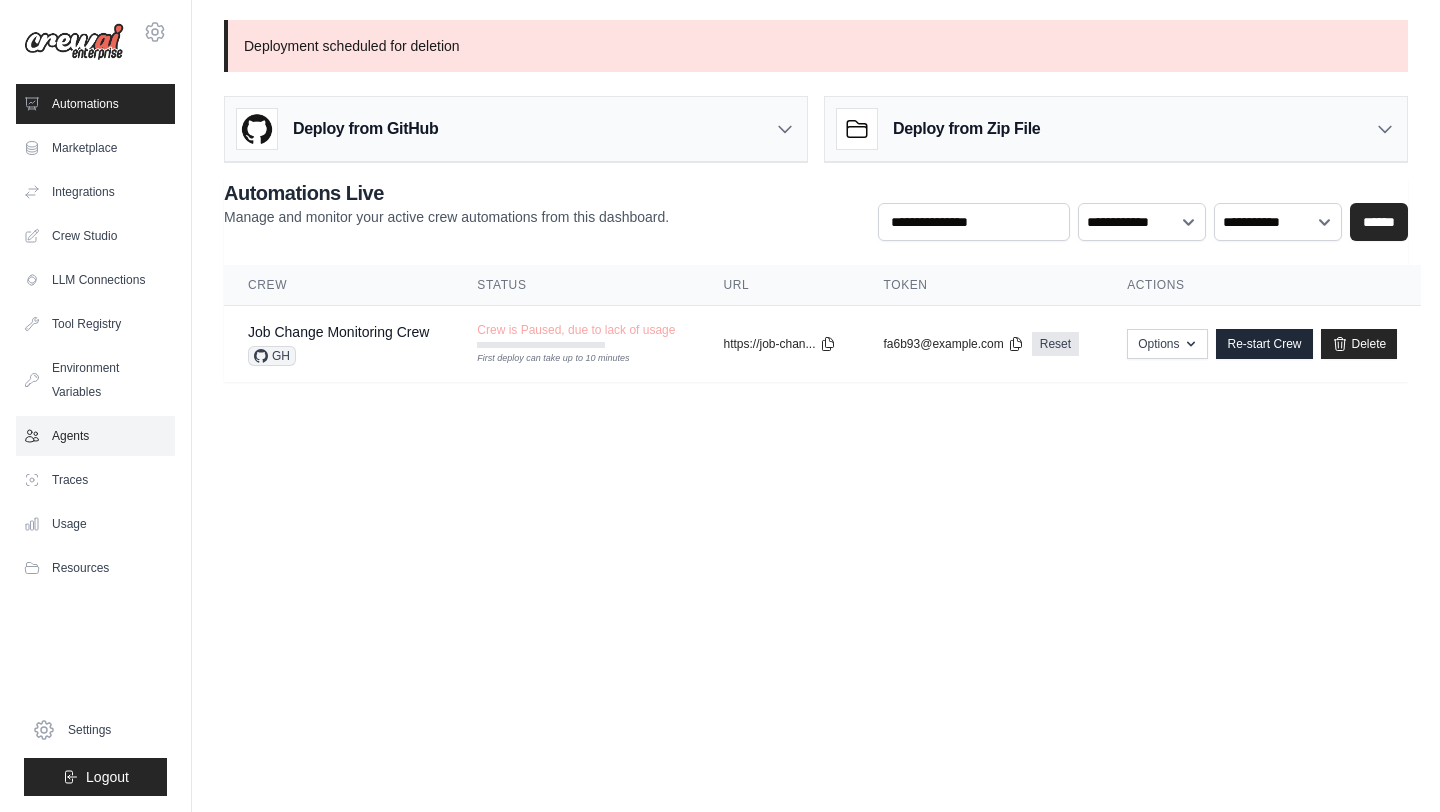 click on "Agents" at bounding box center (95, 436) 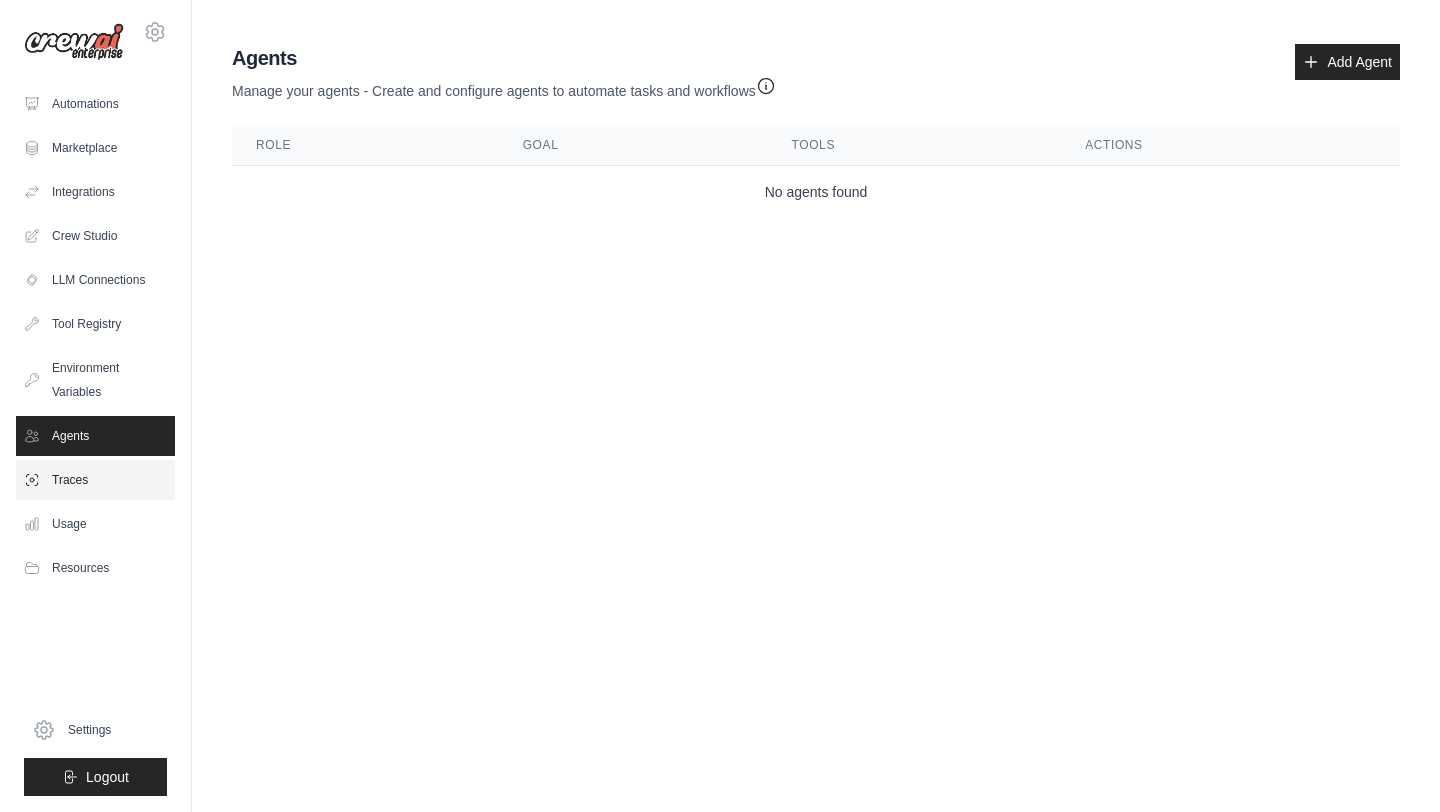 click on "Traces" at bounding box center (95, 480) 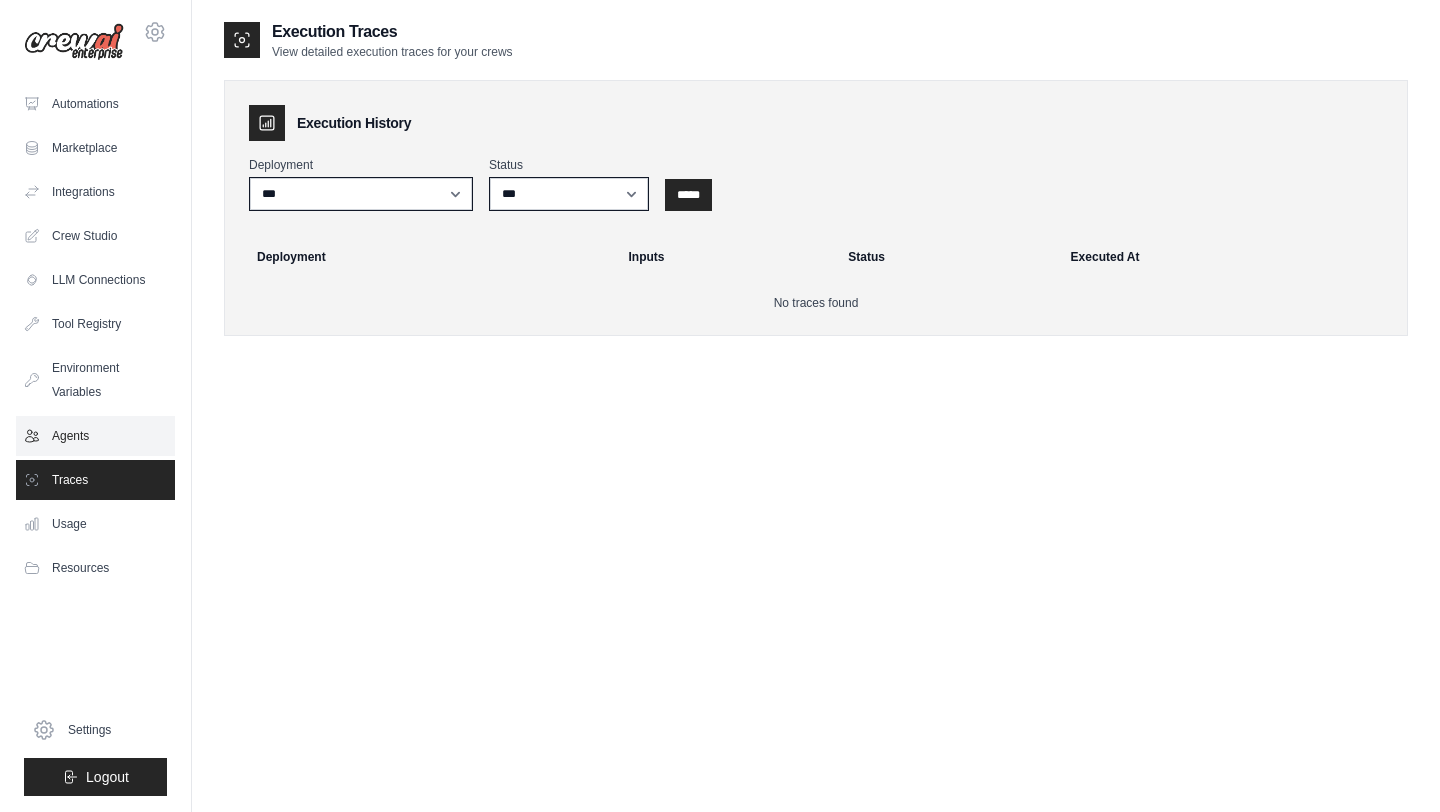 click on "Agents" at bounding box center (95, 436) 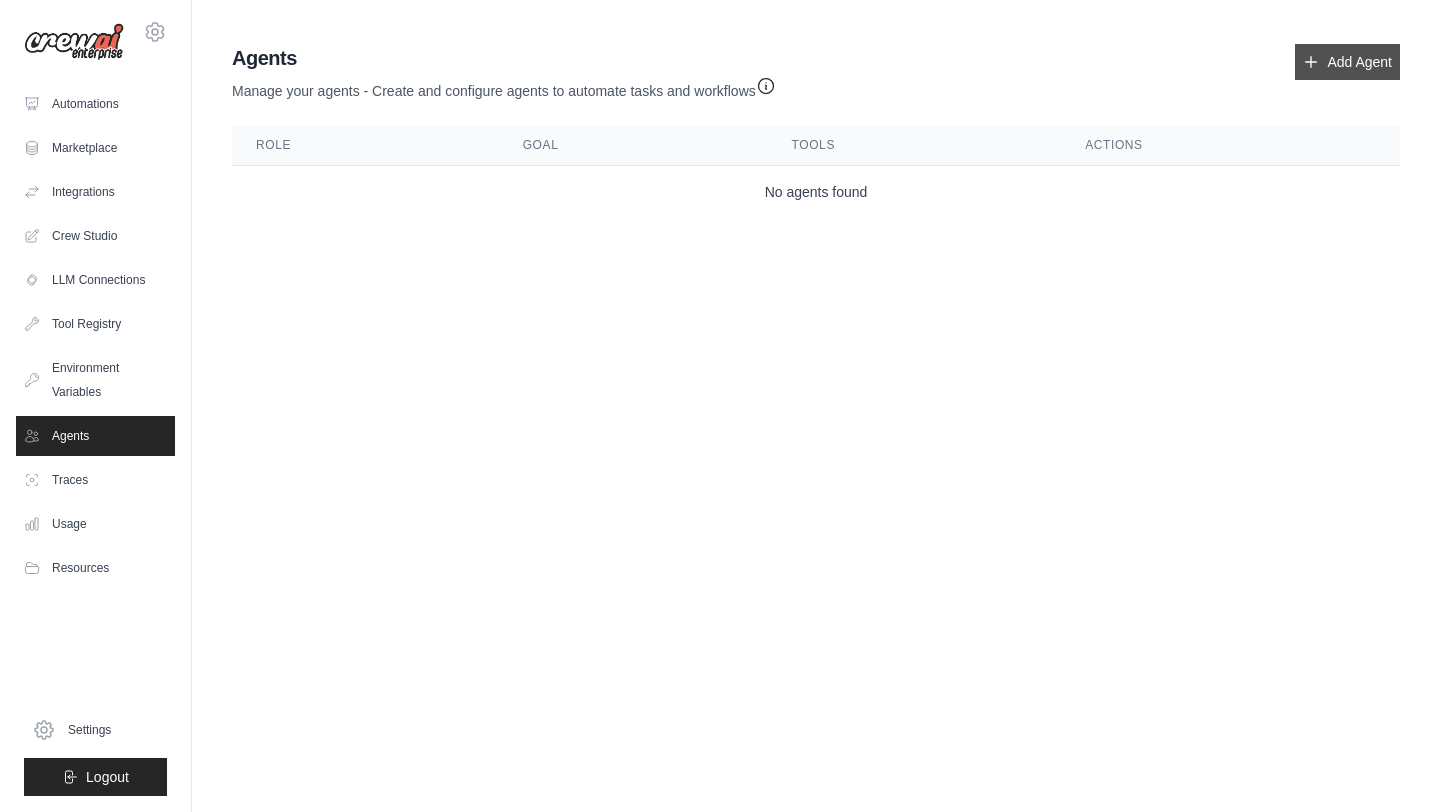click on "Add Agent" at bounding box center [1347, 62] 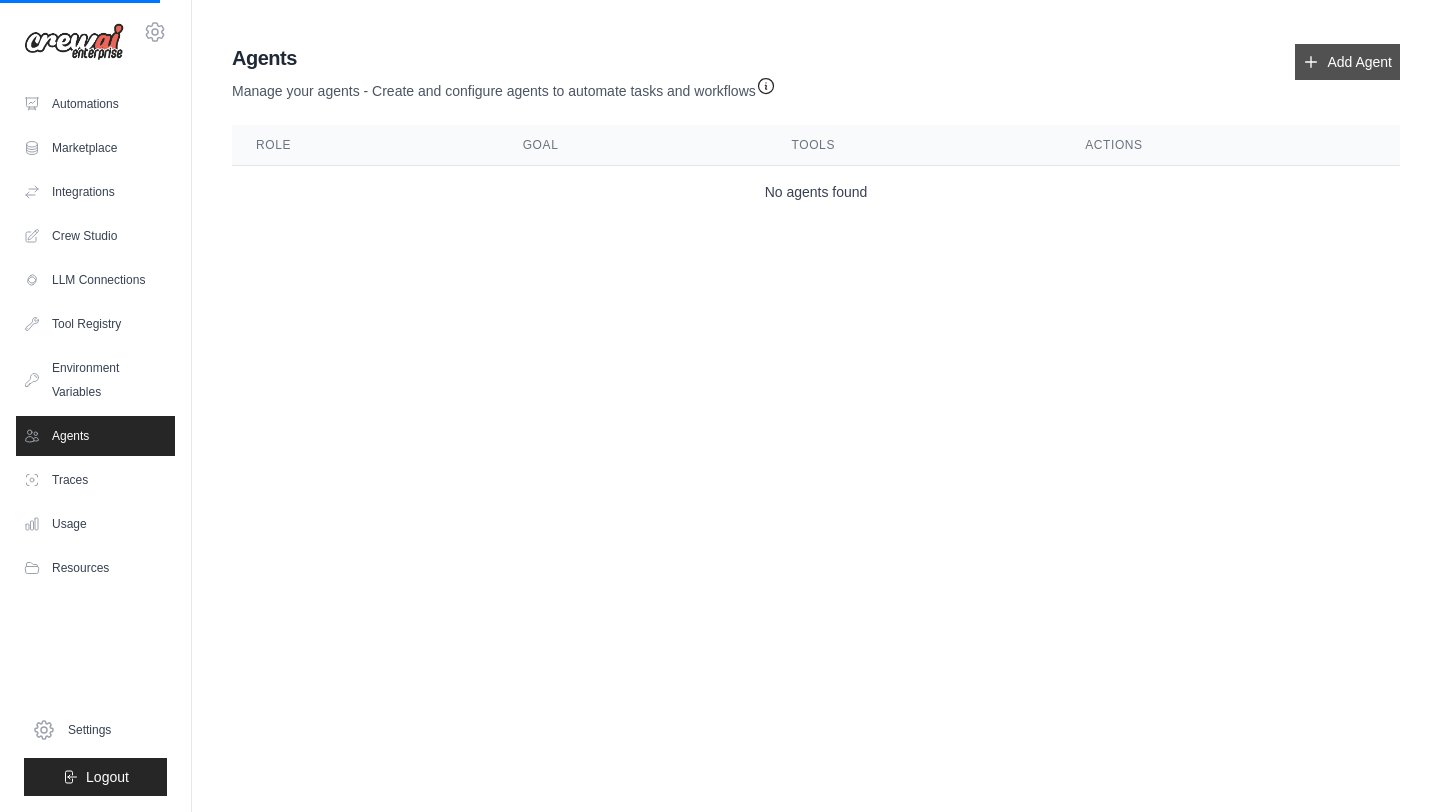 click 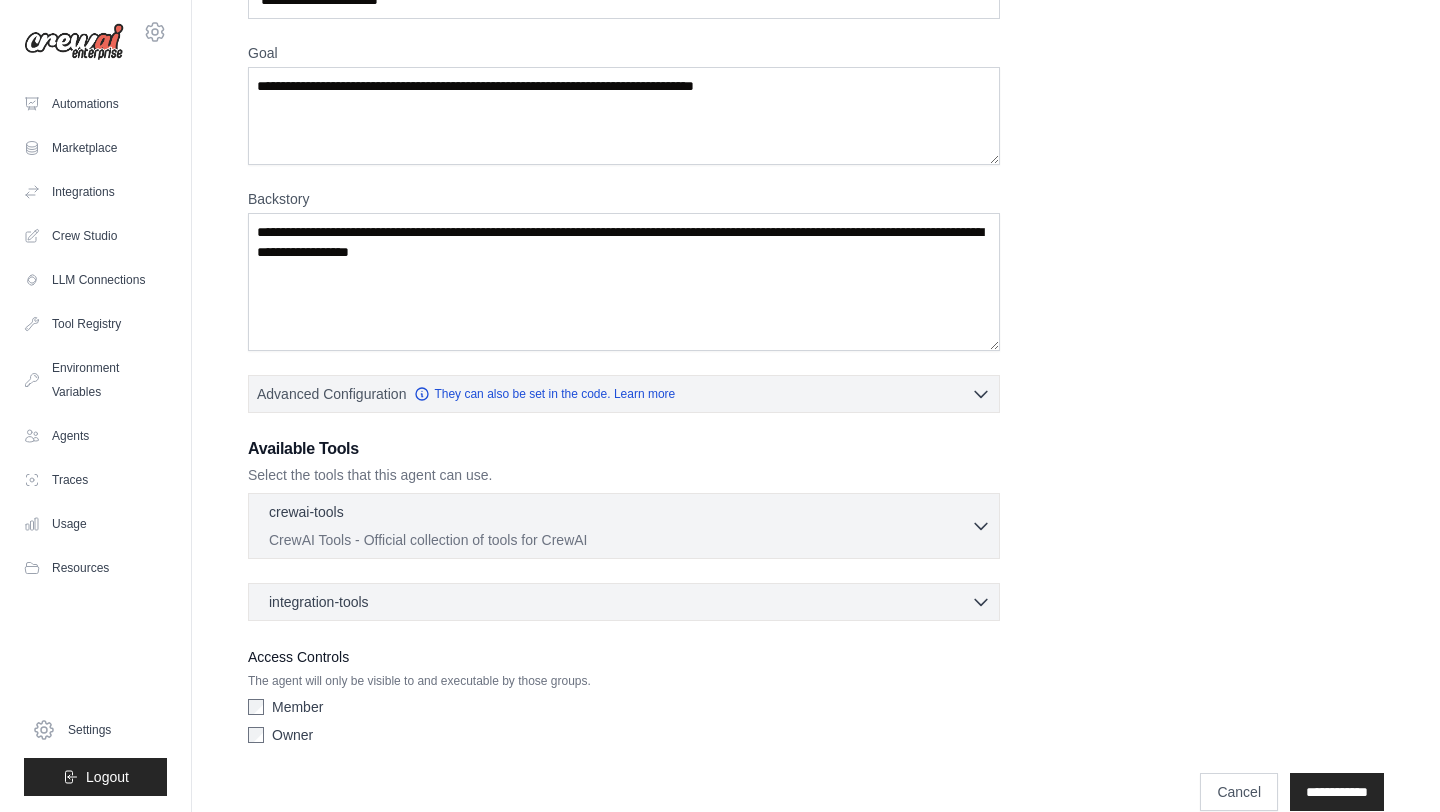 scroll, scrollTop: 171, scrollLeft: 0, axis: vertical 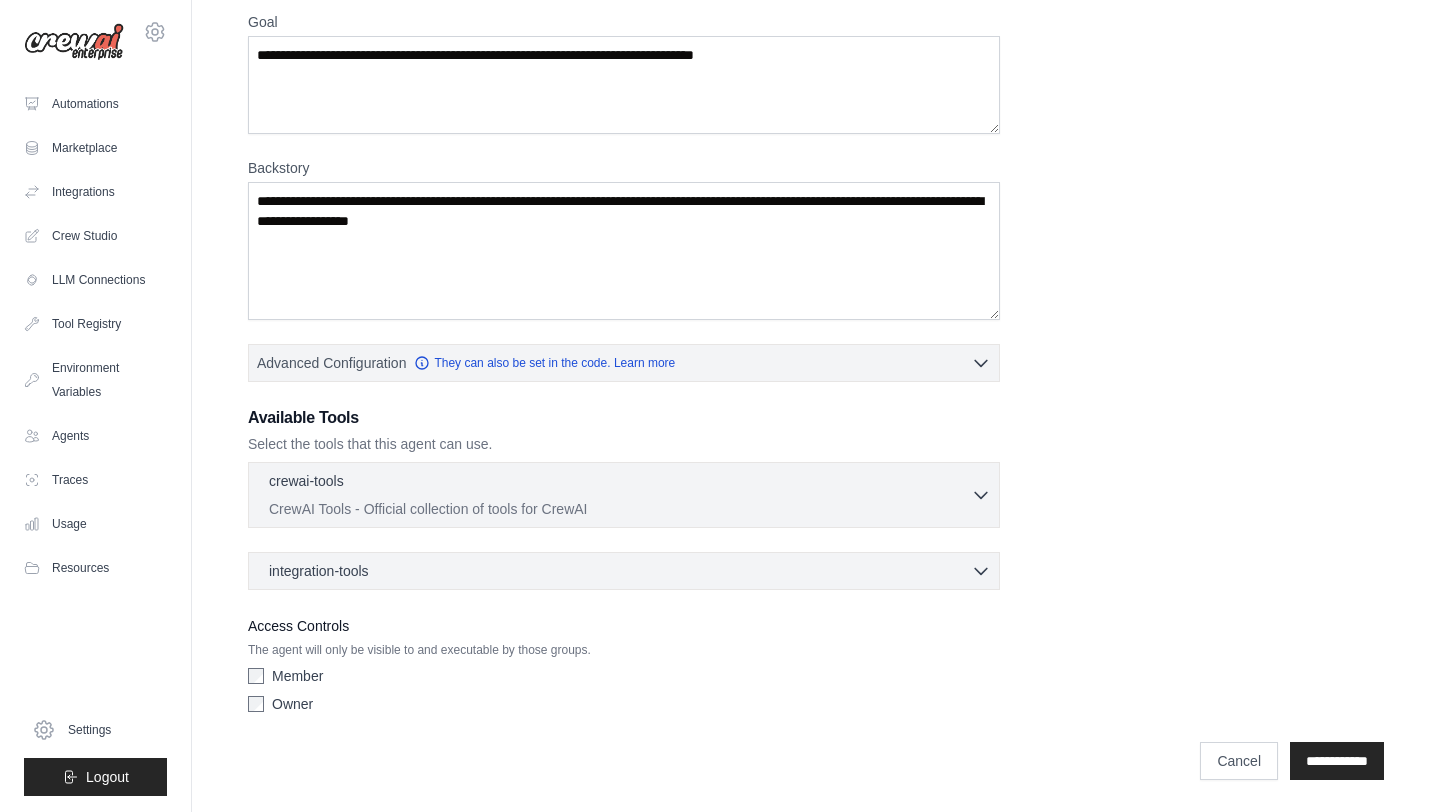 click on "CrewAI Tools - Official collection of tools for CrewAI" at bounding box center [620, 509] 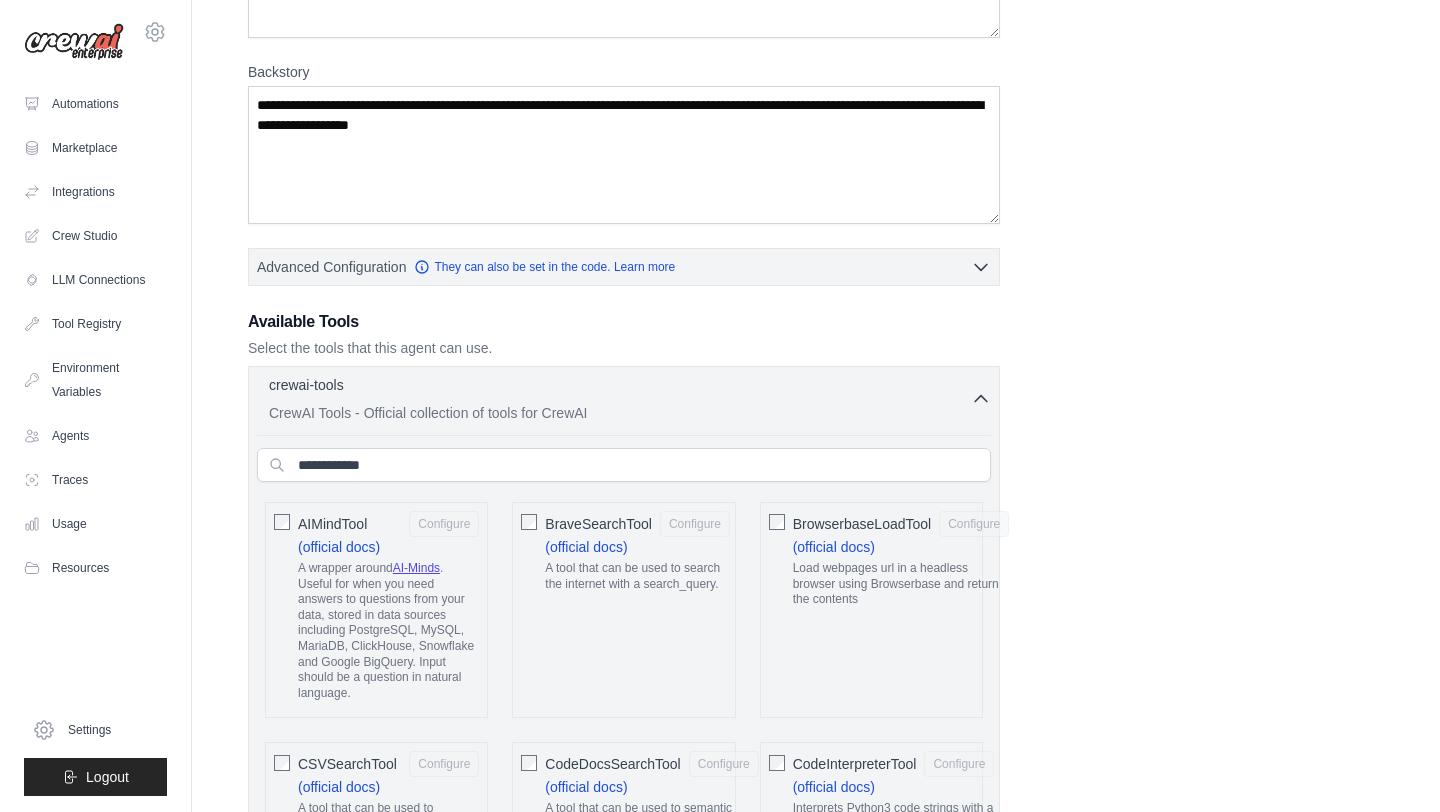 scroll, scrollTop: 282, scrollLeft: 0, axis: vertical 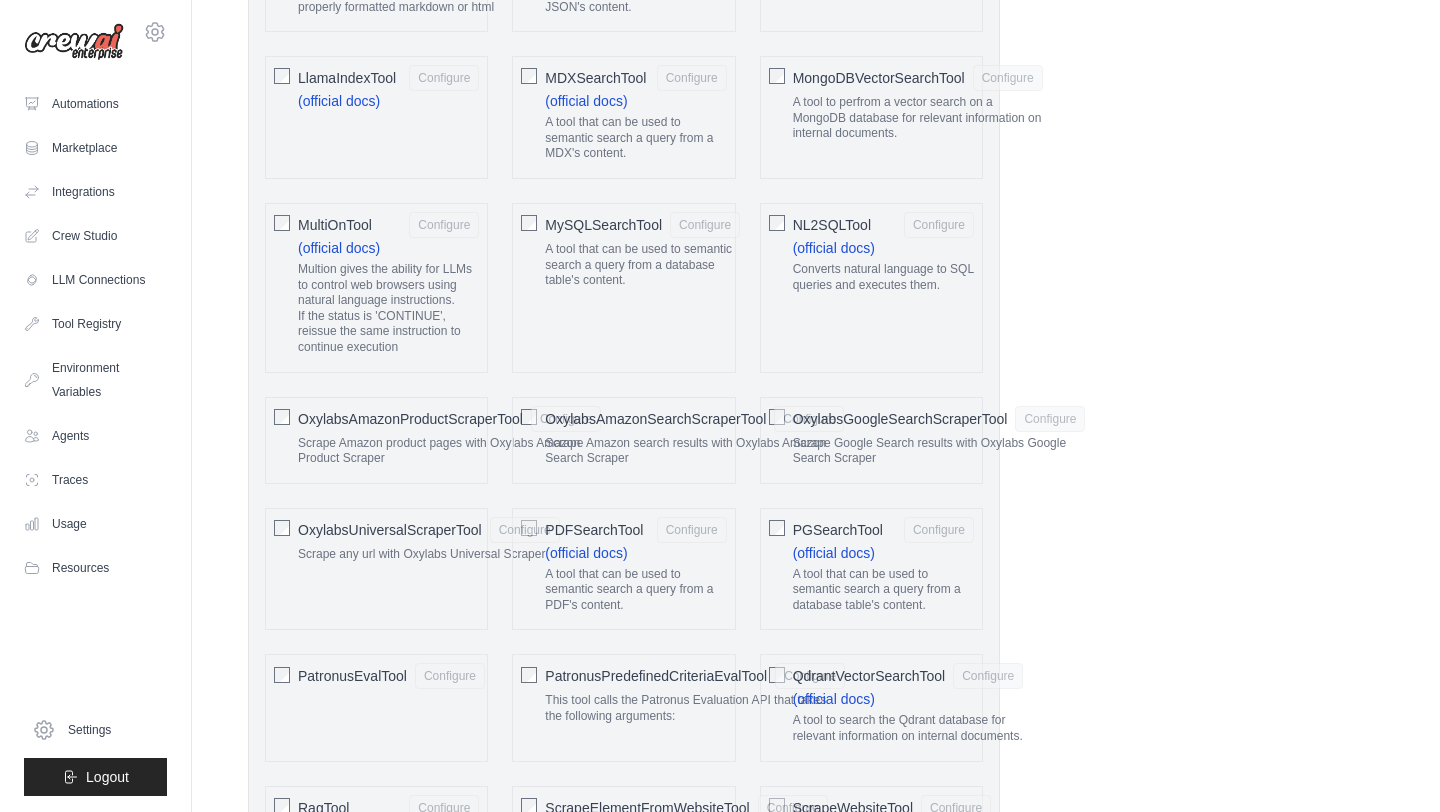 click on "OxylabsAmazonSearchScraperTool
Configure" 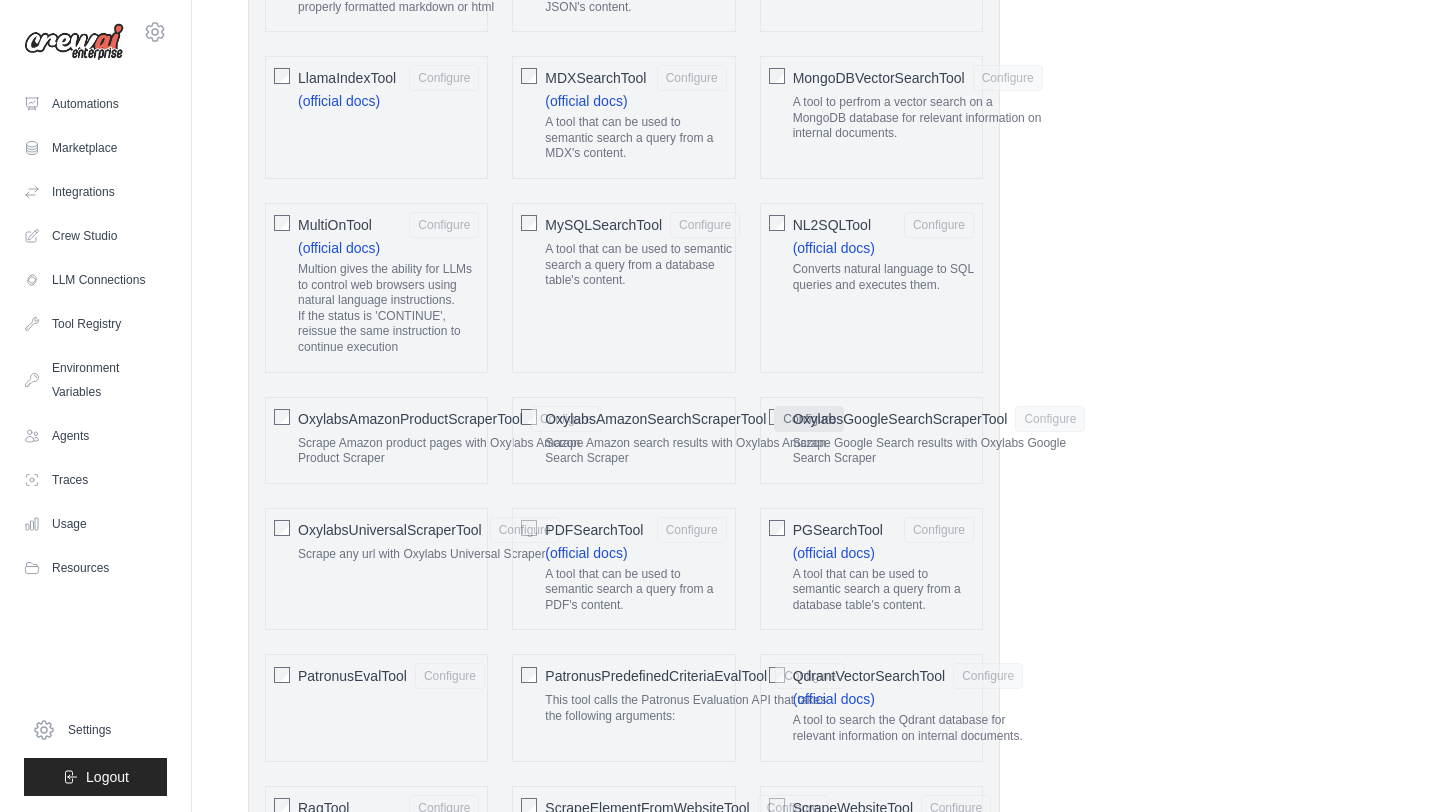 click on "Configure" 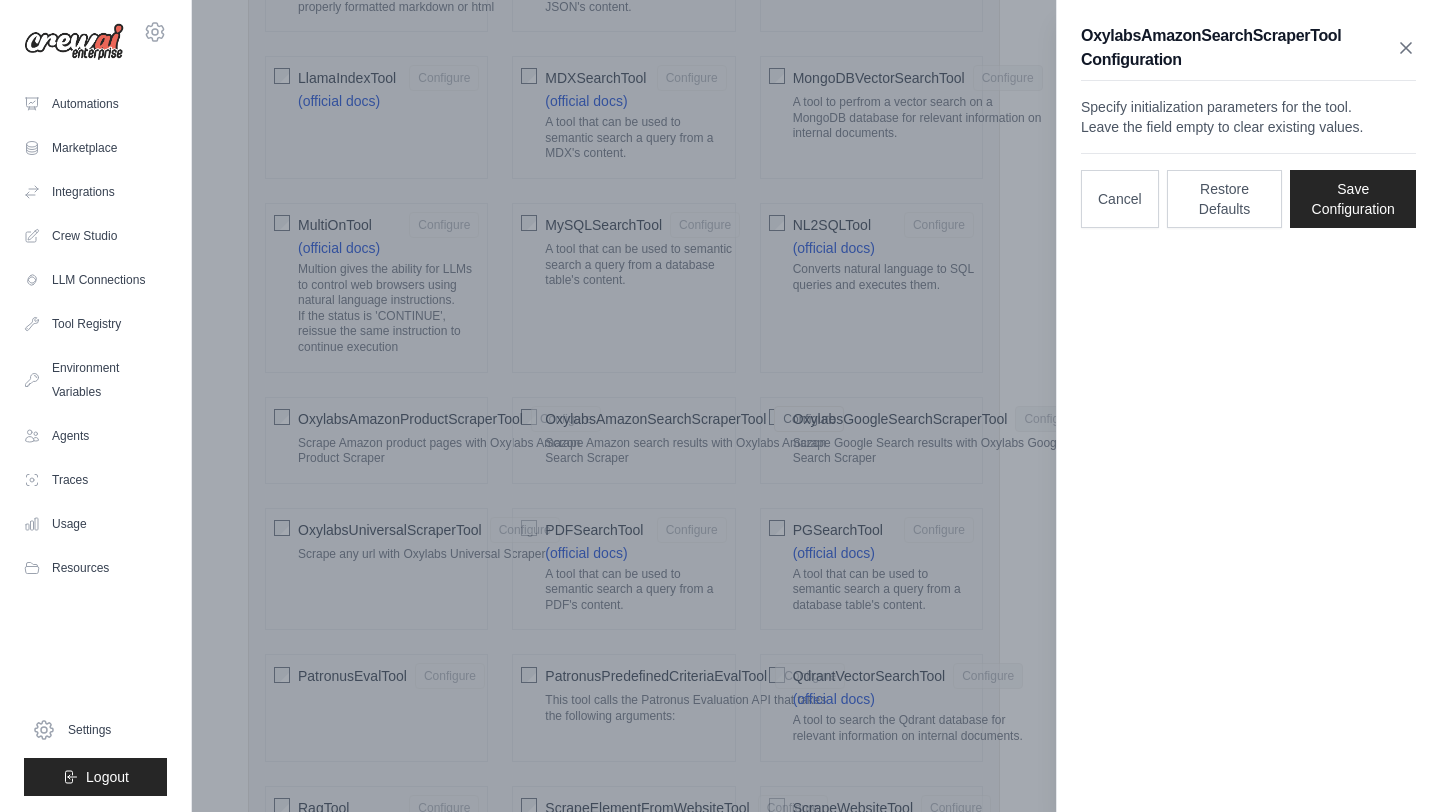 click 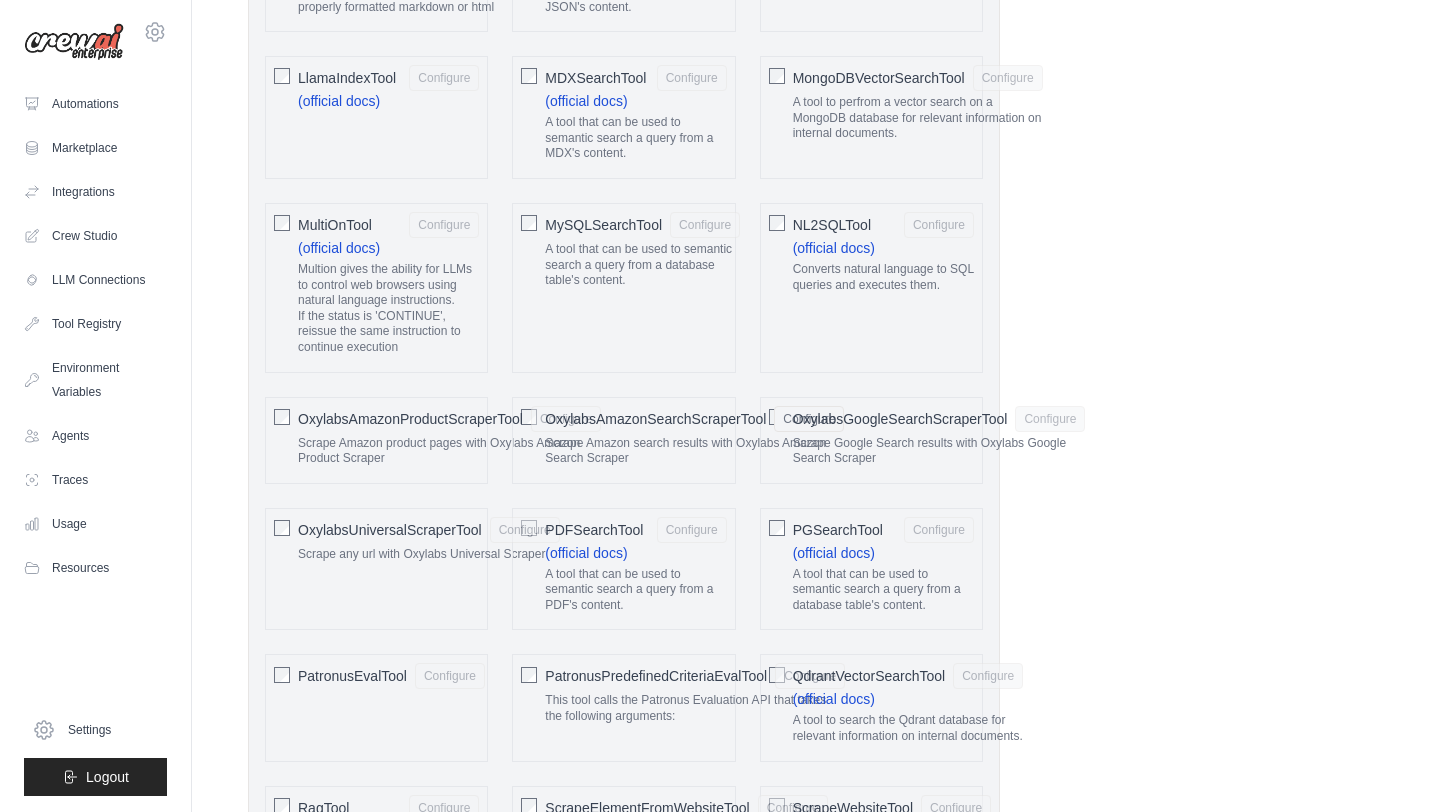 click on "OxylabsGoogleSearchScraperTool" 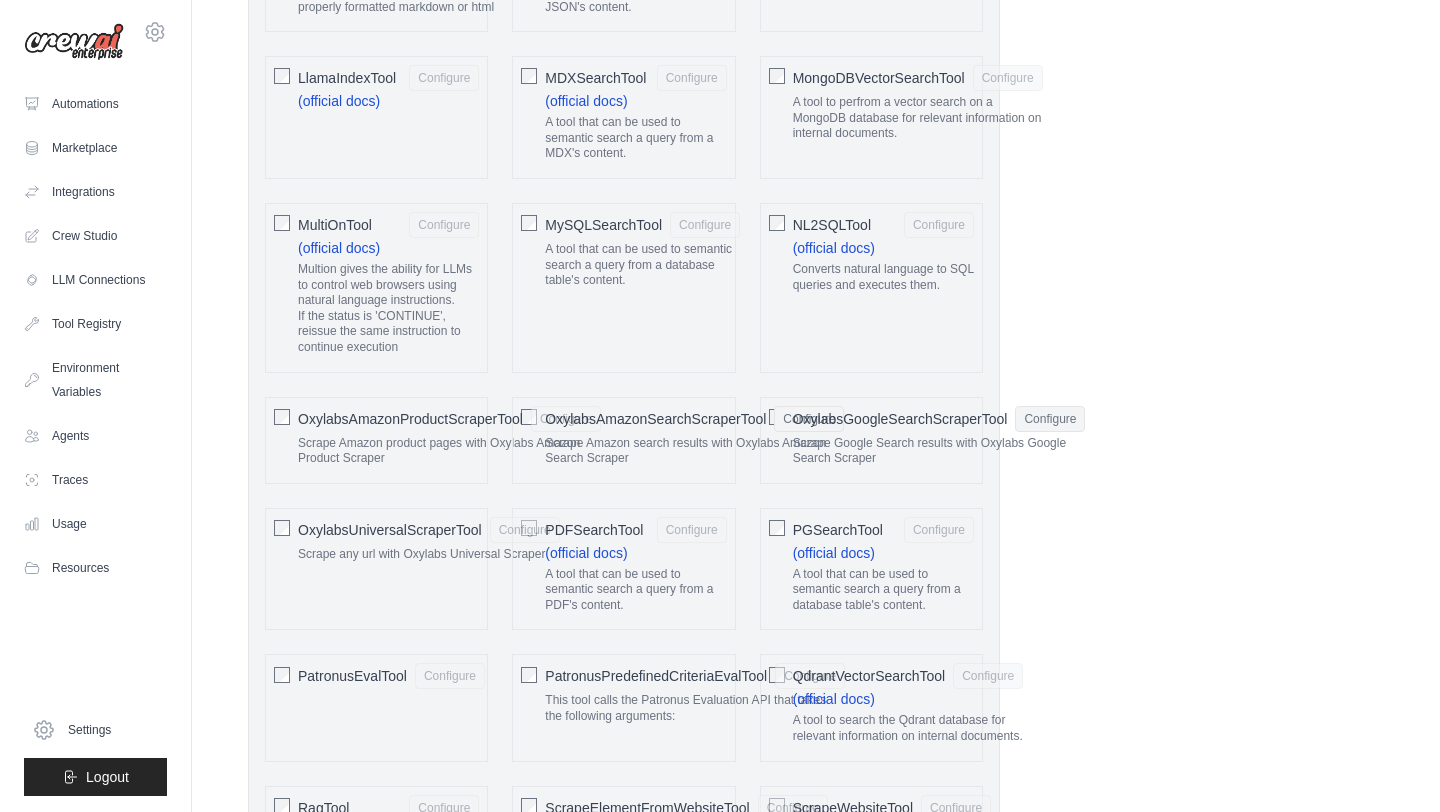 click on "OxylabsAmazonProductScraperTool
Configure" 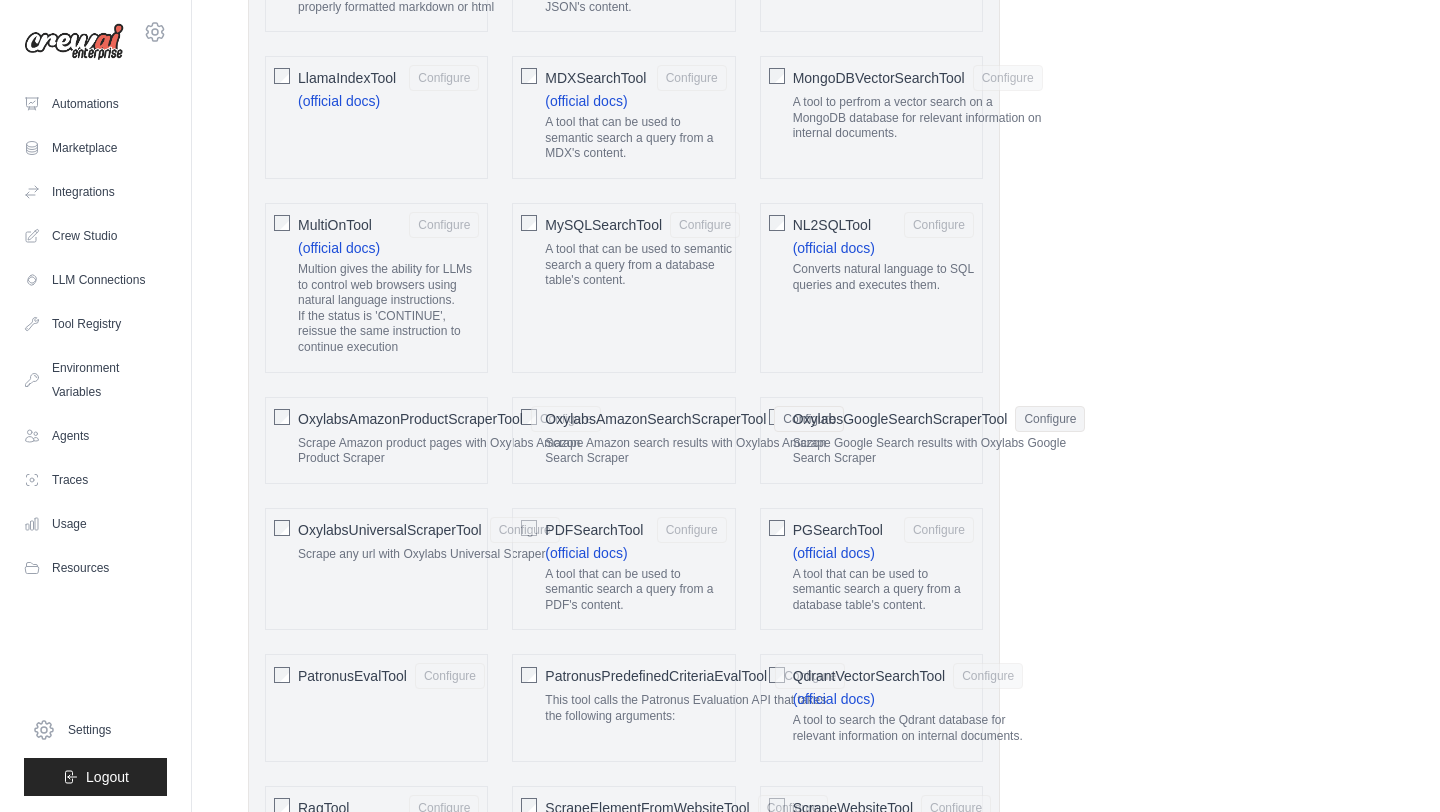 click on "OxylabsAmazonProductScraperTool
Configure" 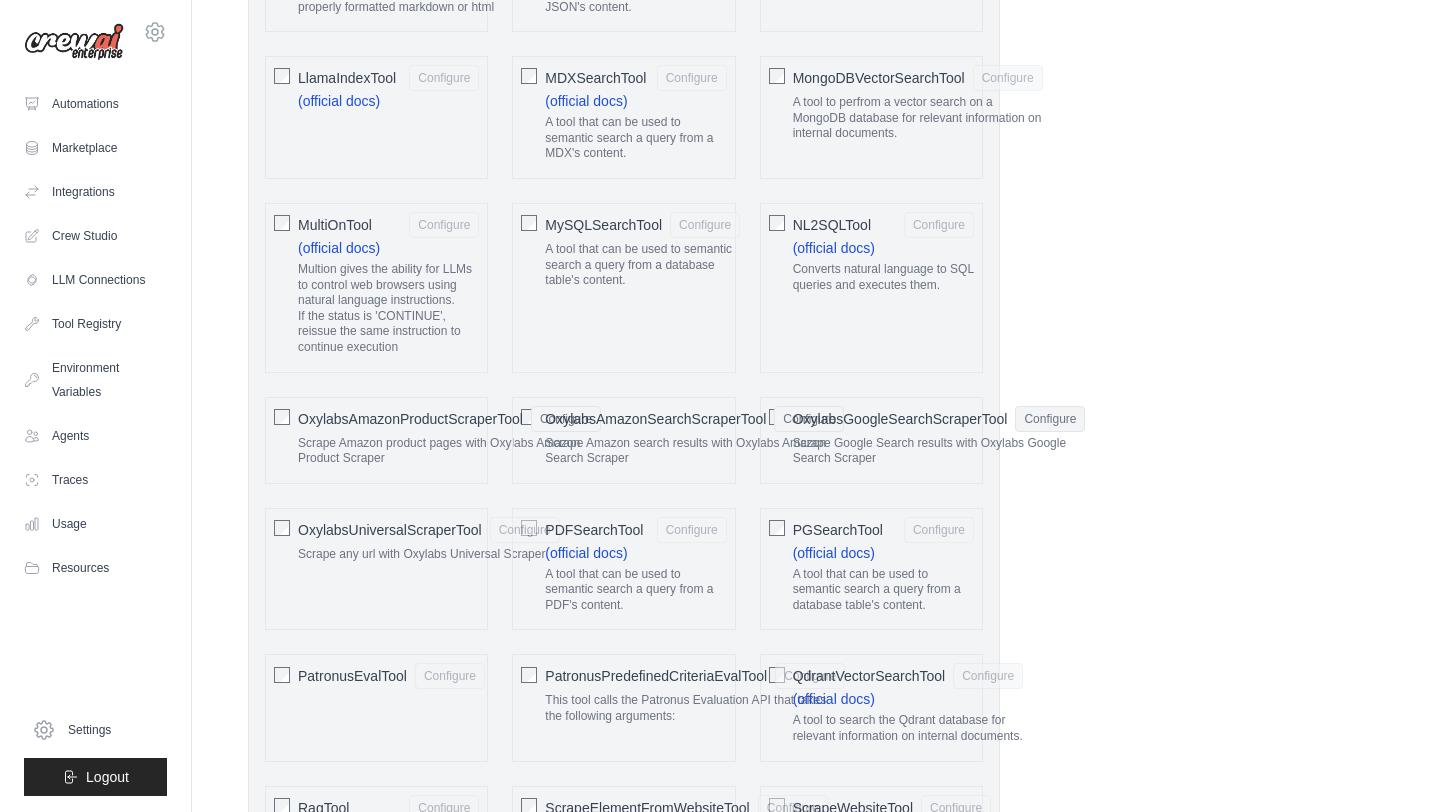 click on "OxylabsGoogleSearchScraperTool" 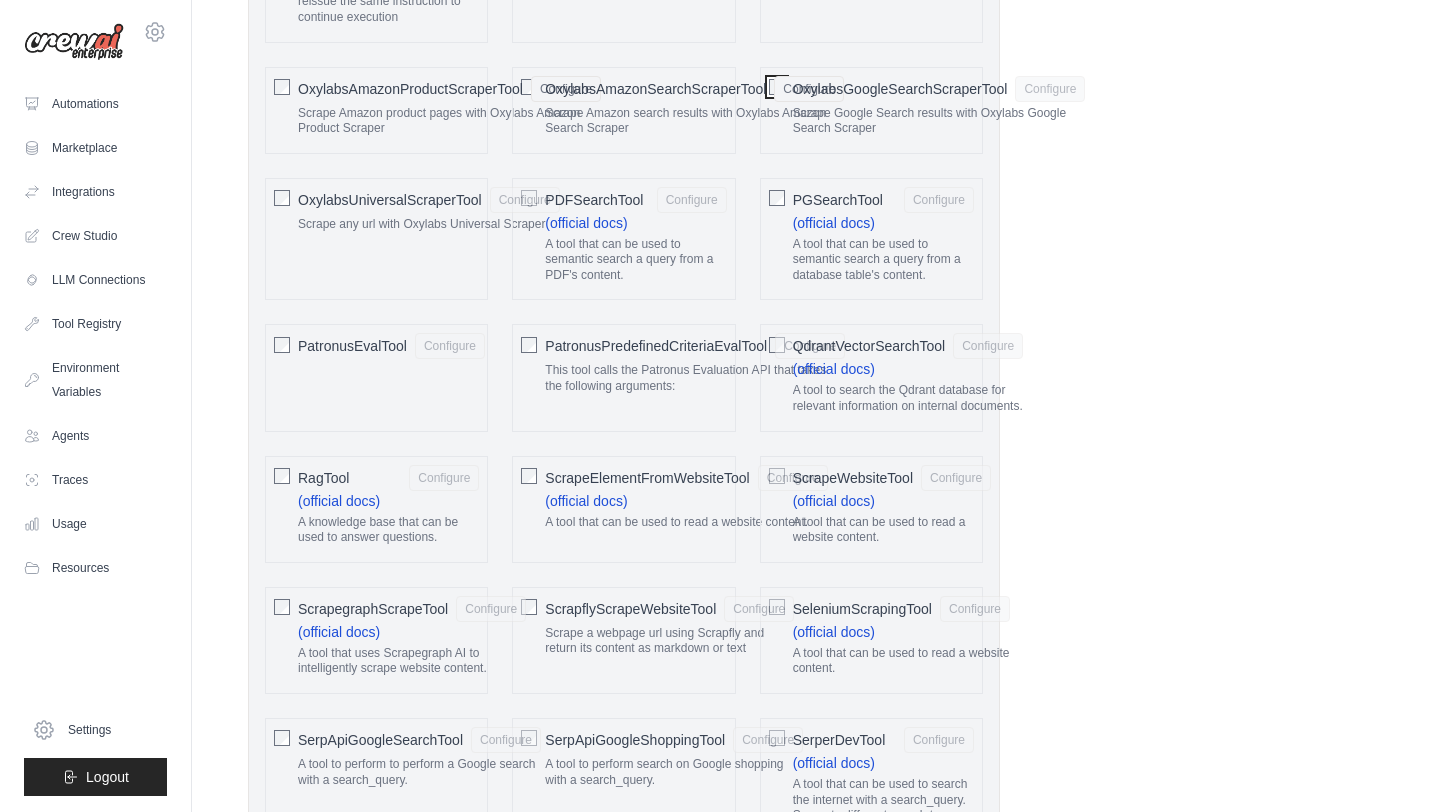 scroll, scrollTop: 2434, scrollLeft: 0, axis: vertical 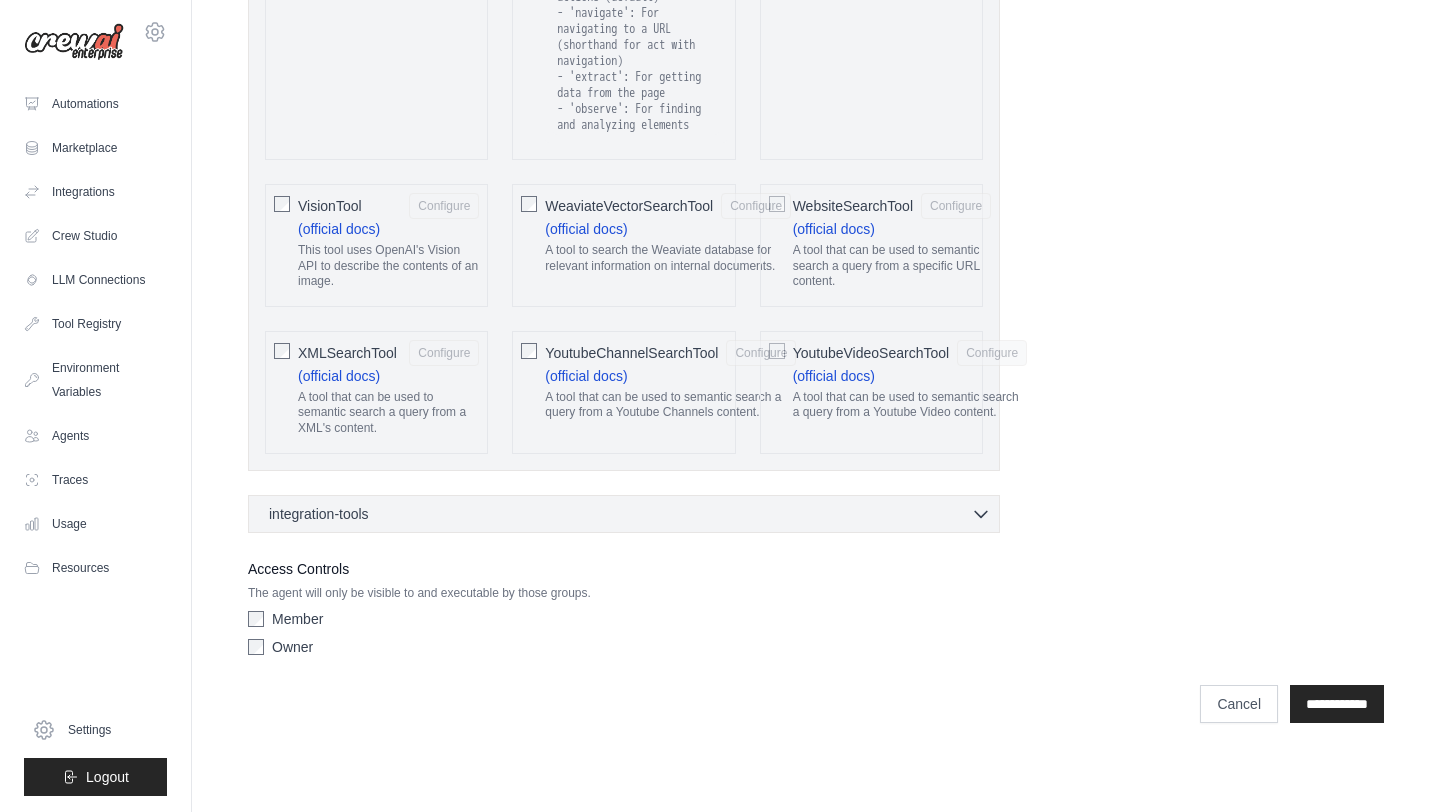 click on "integration-tools
0 selected
Gmail Google Sheets Notion" at bounding box center (624, 514) 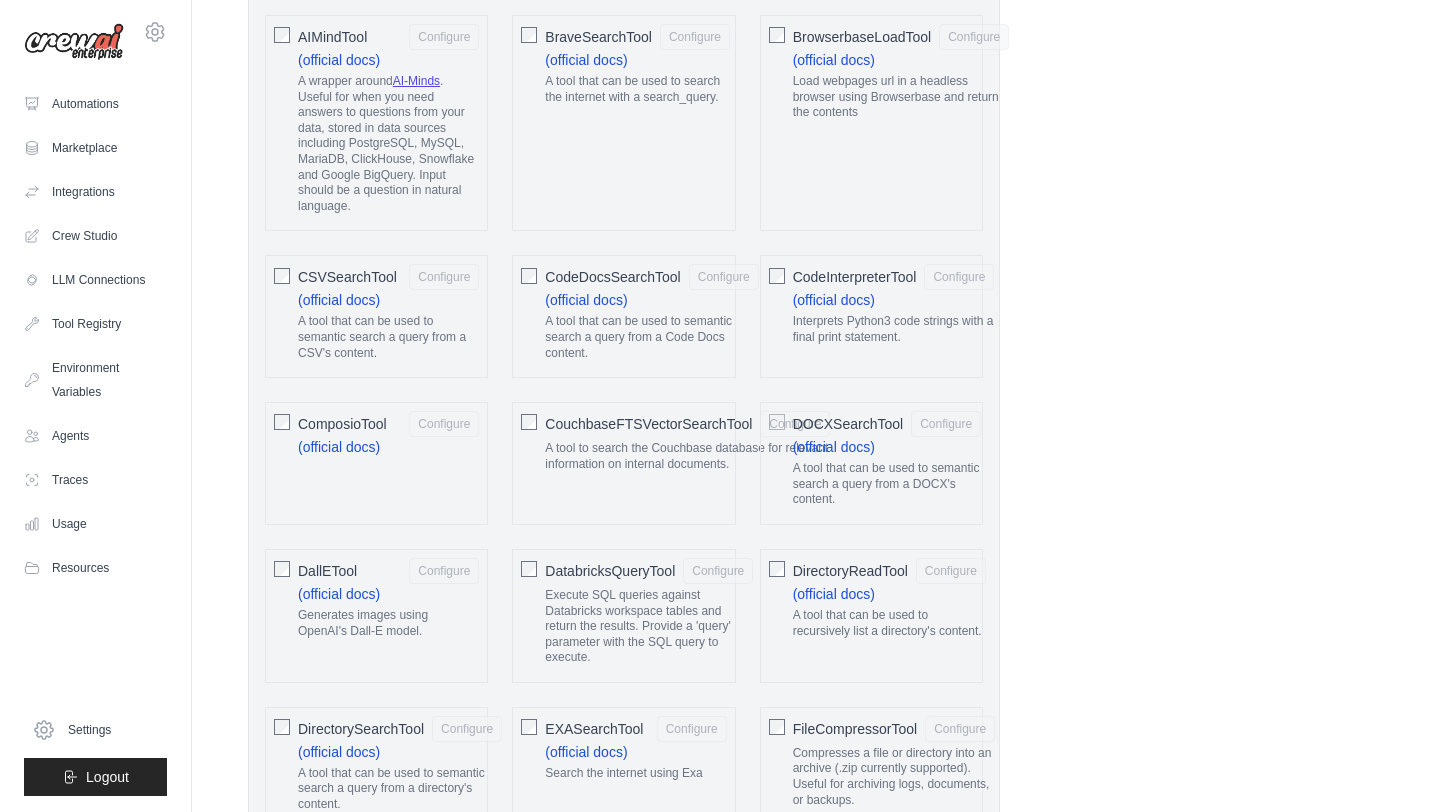 scroll, scrollTop: 0, scrollLeft: 0, axis: both 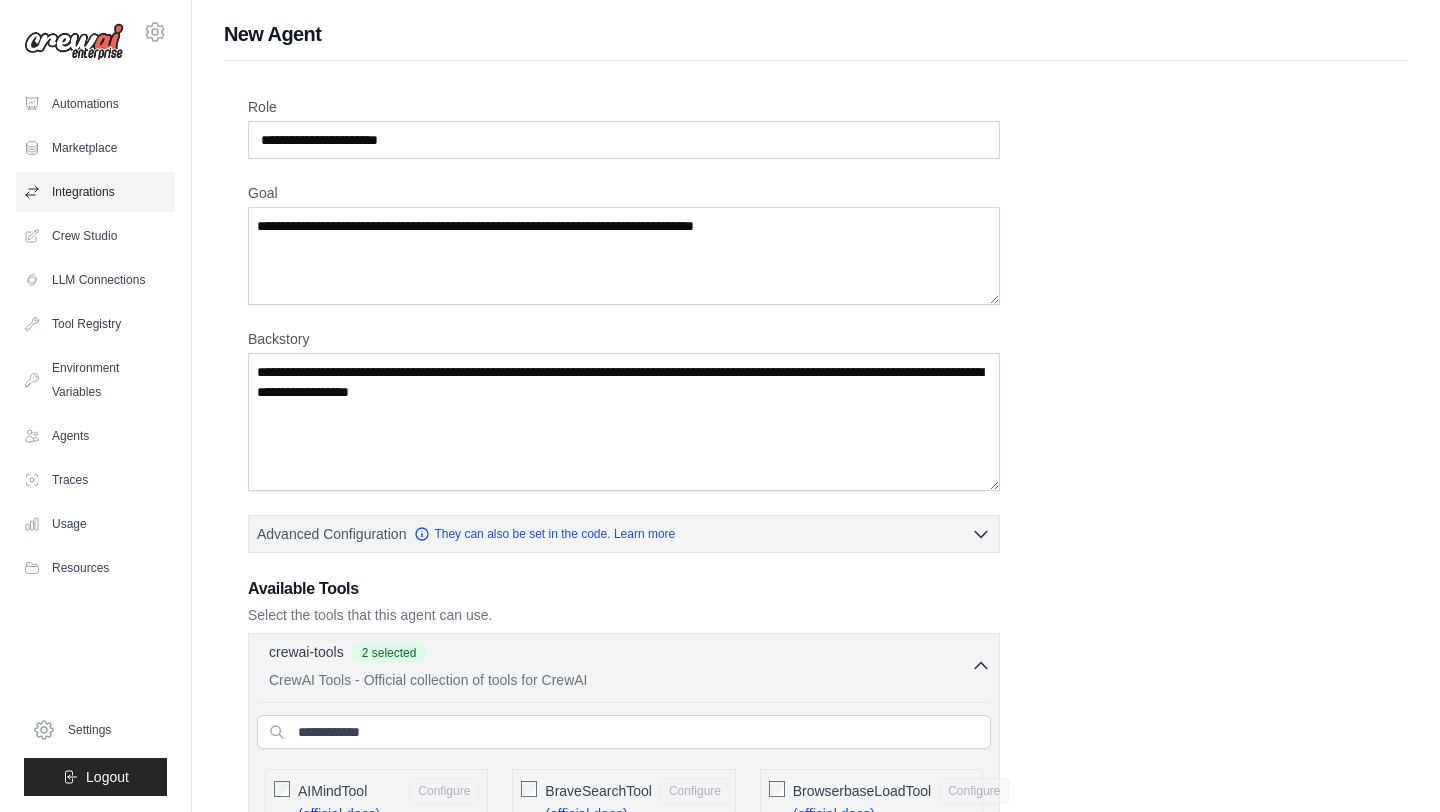 click on "Integrations" at bounding box center [95, 192] 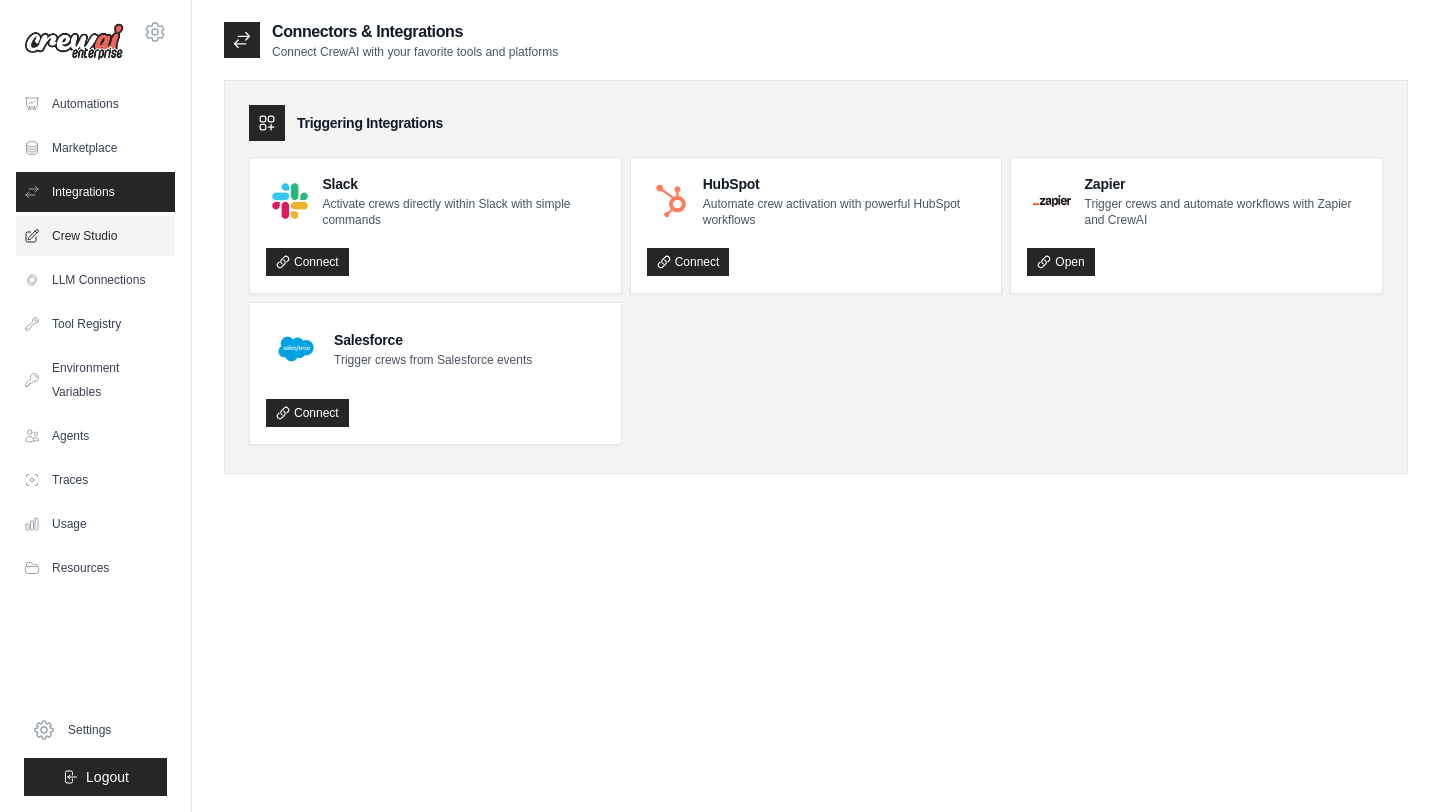 click on "Crew Studio" at bounding box center [95, 236] 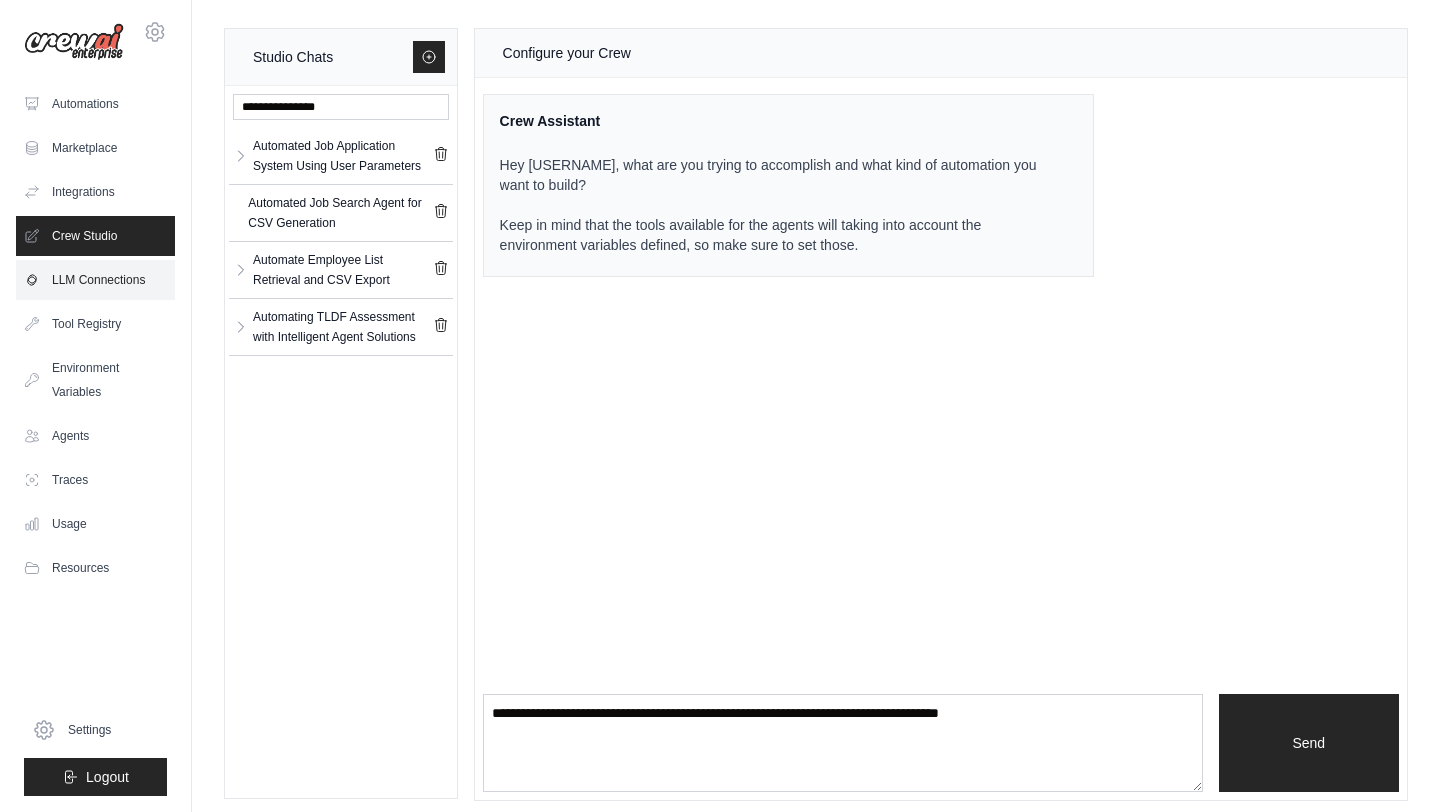 click on "LLM Connections" at bounding box center (95, 280) 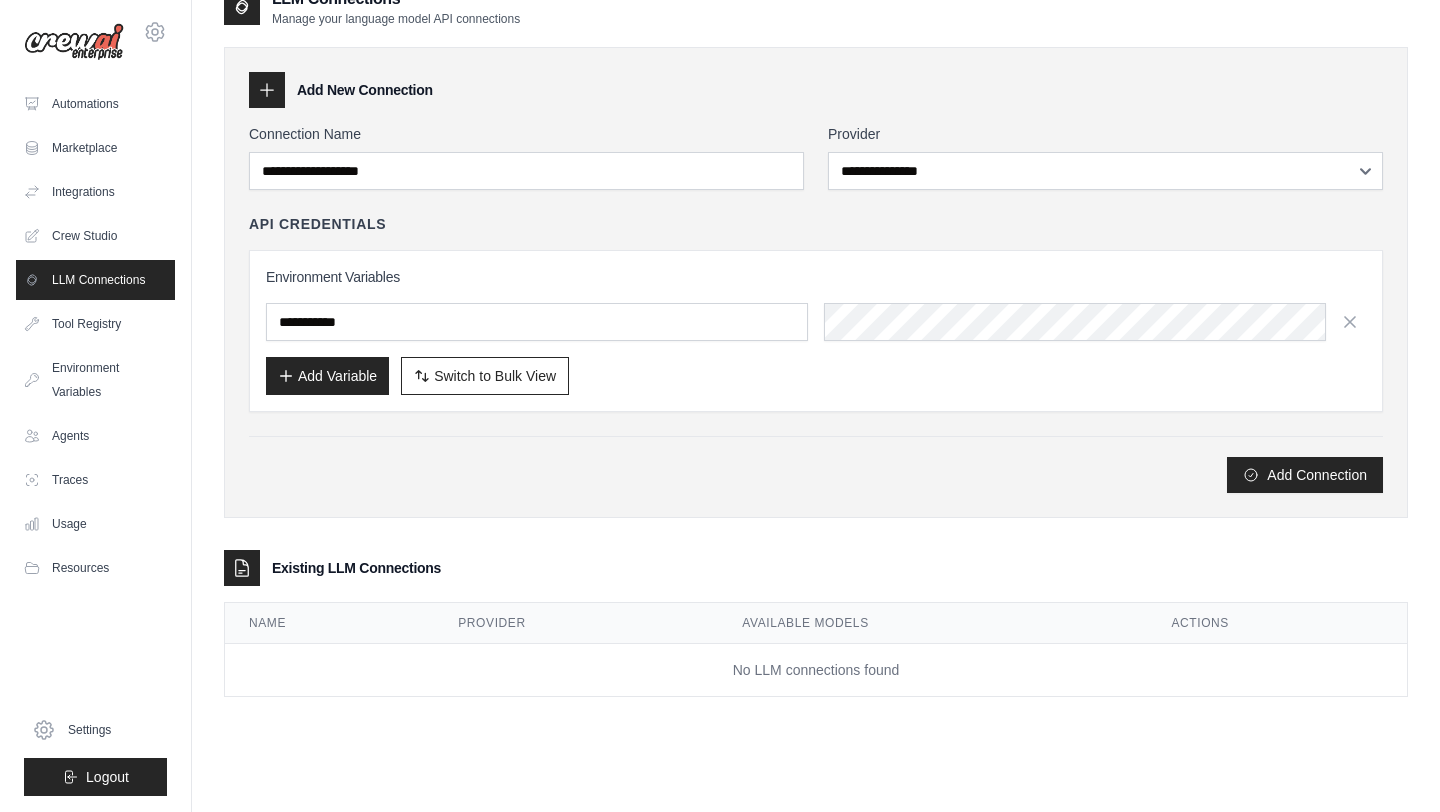 scroll, scrollTop: 40, scrollLeft: 0, axis: vertical 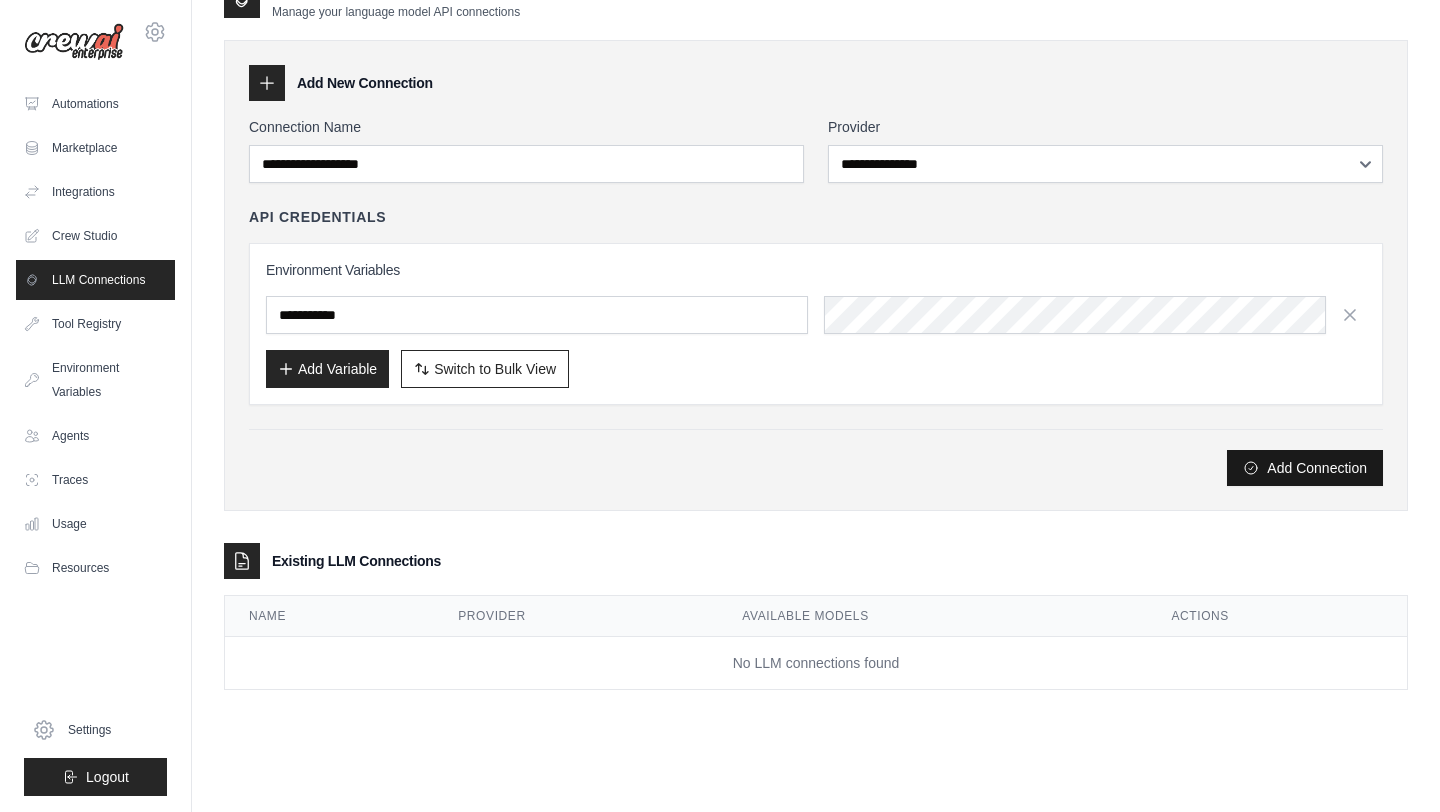 click on "Add Connection" at bounding box center [1305, 468] 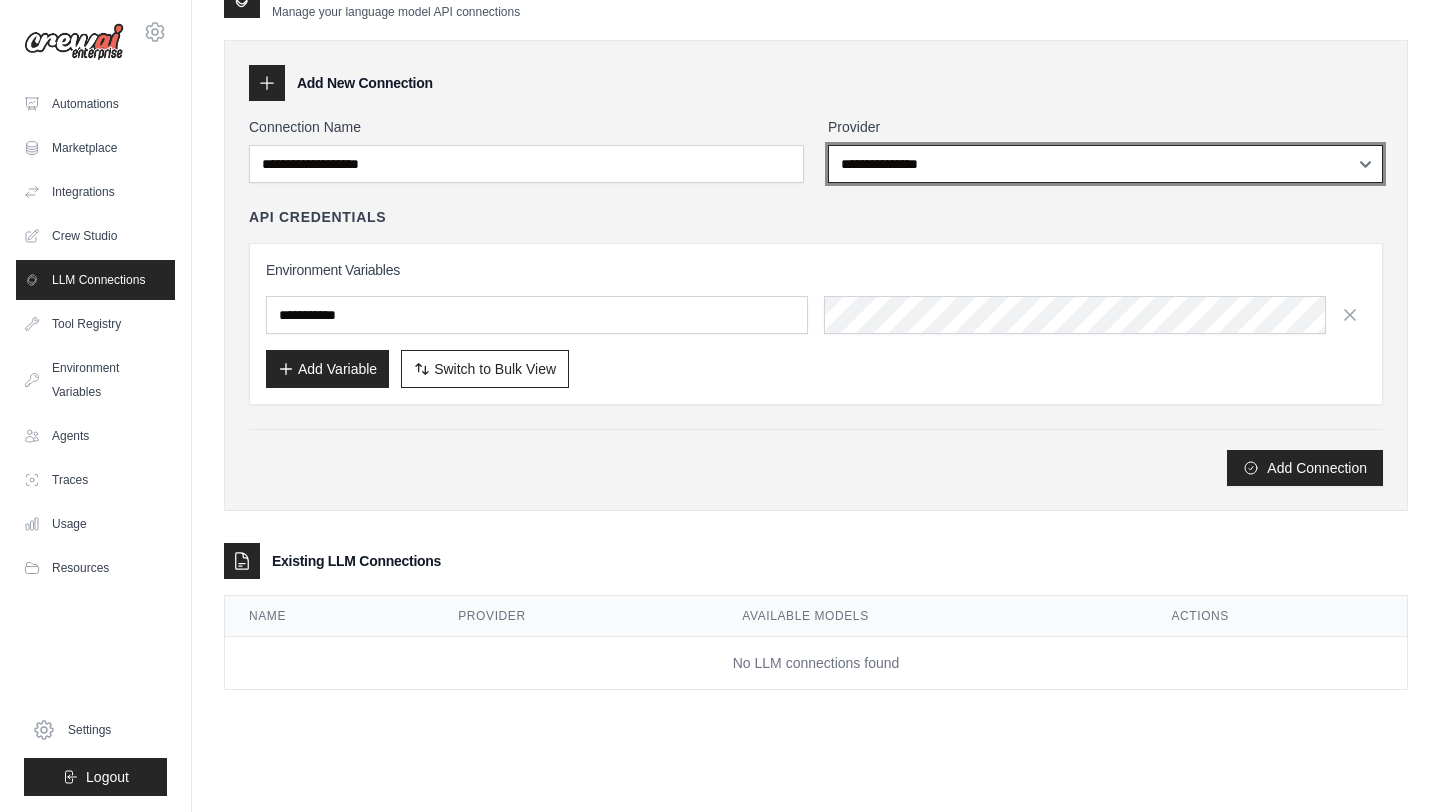 click on "**********" at bounding box center [1105, 164] 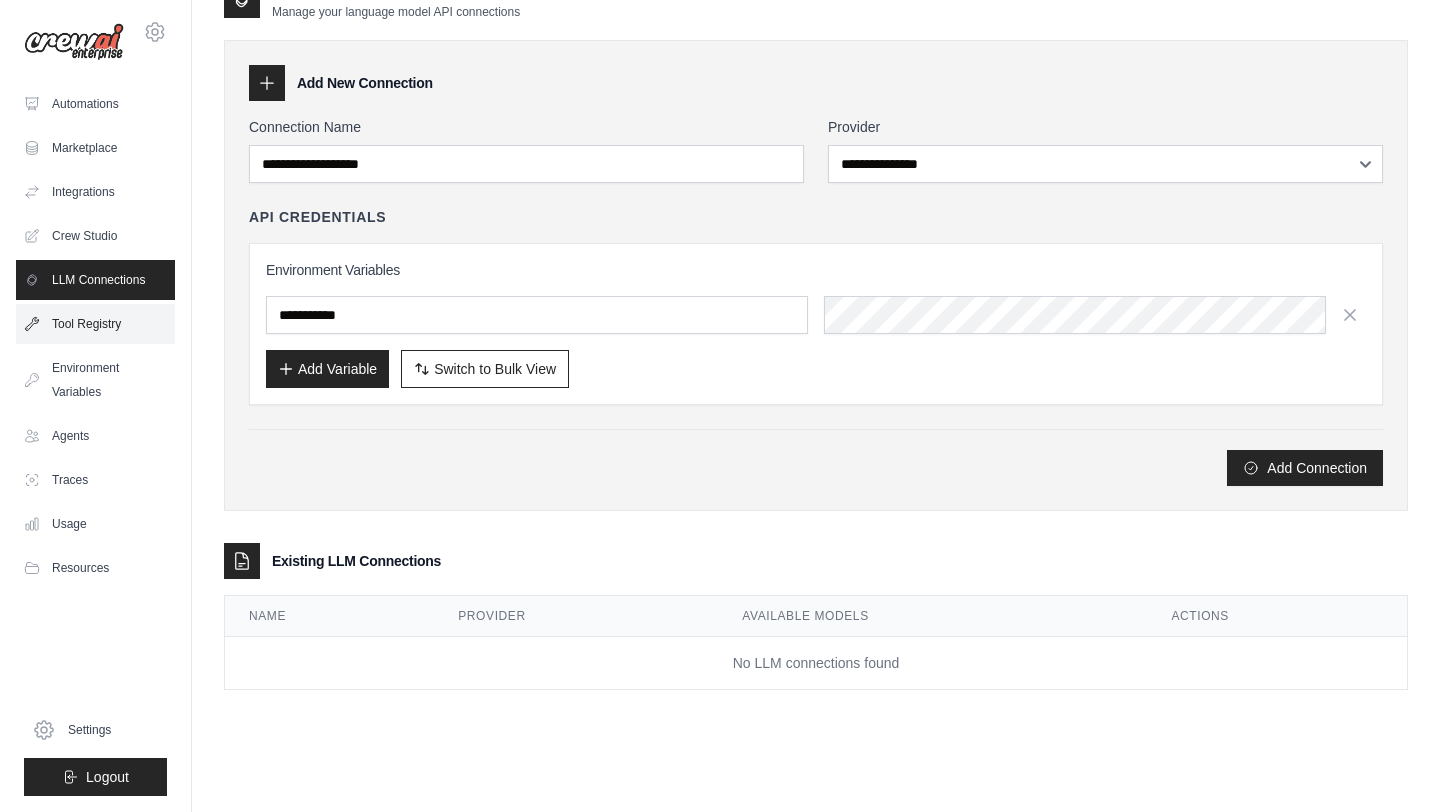 click on "Tool Registry" at bounding box center (95, 324) 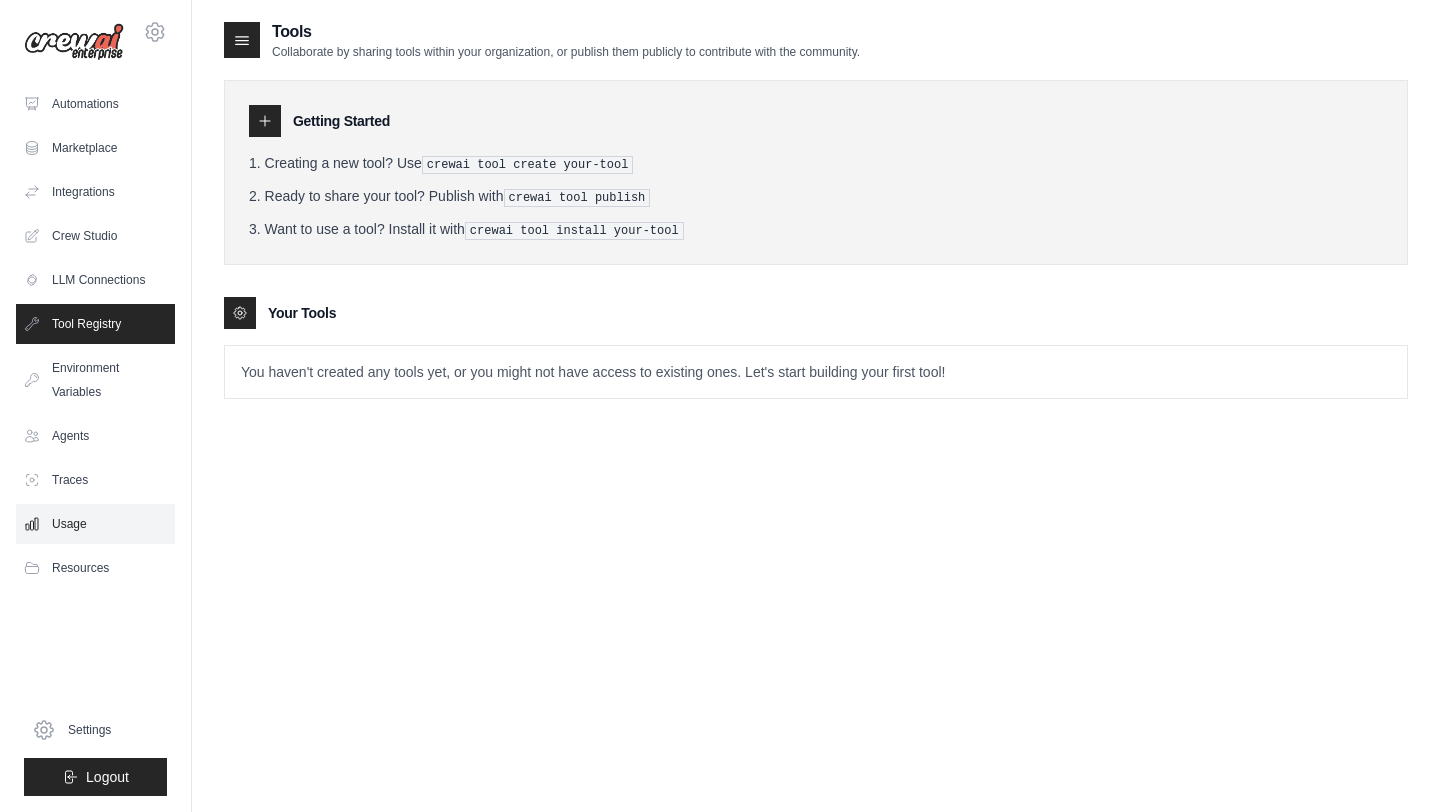 click on "Usage" at bounding box center [95, 524] 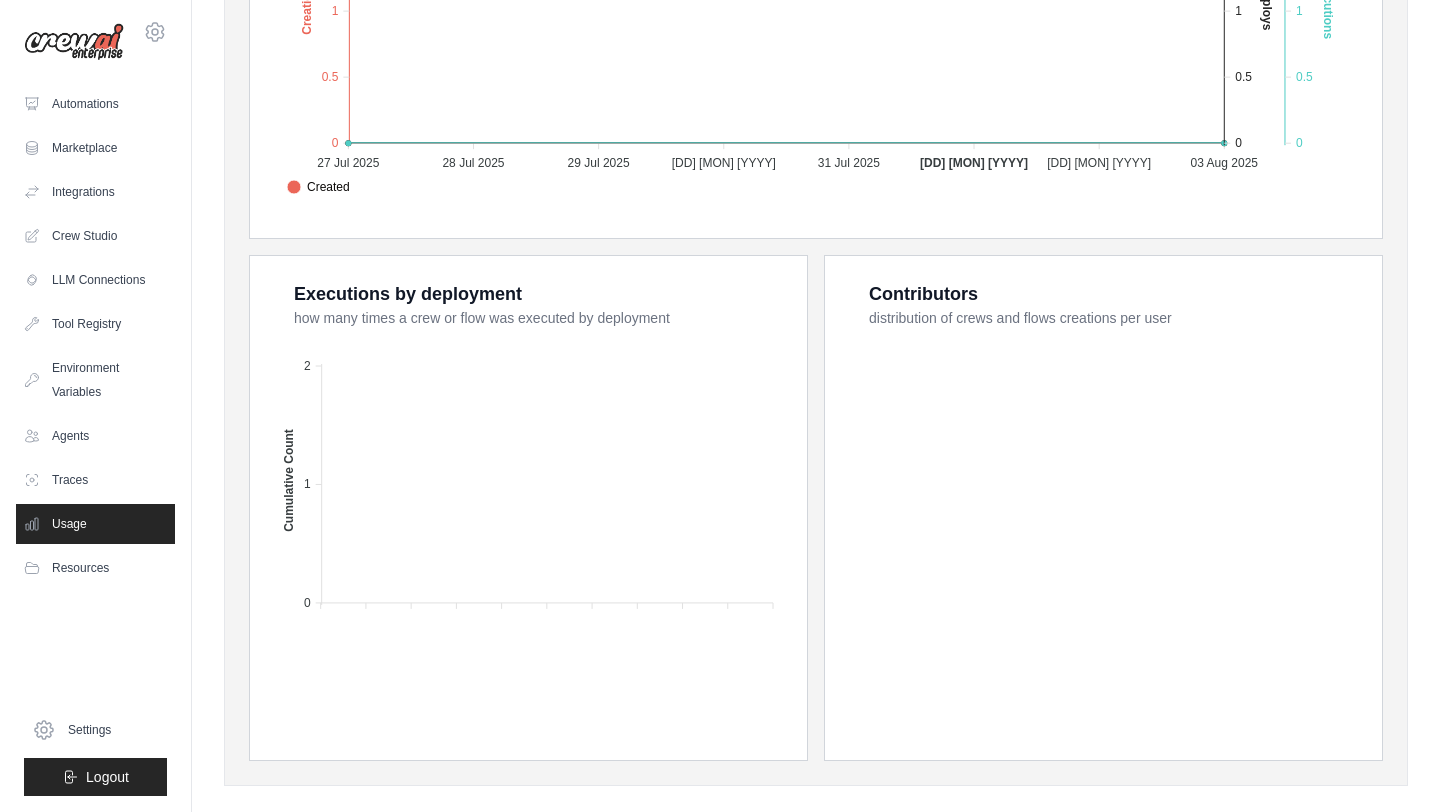 scroll, scrollTop: 638, scrollLeft: 0, axis: vertical 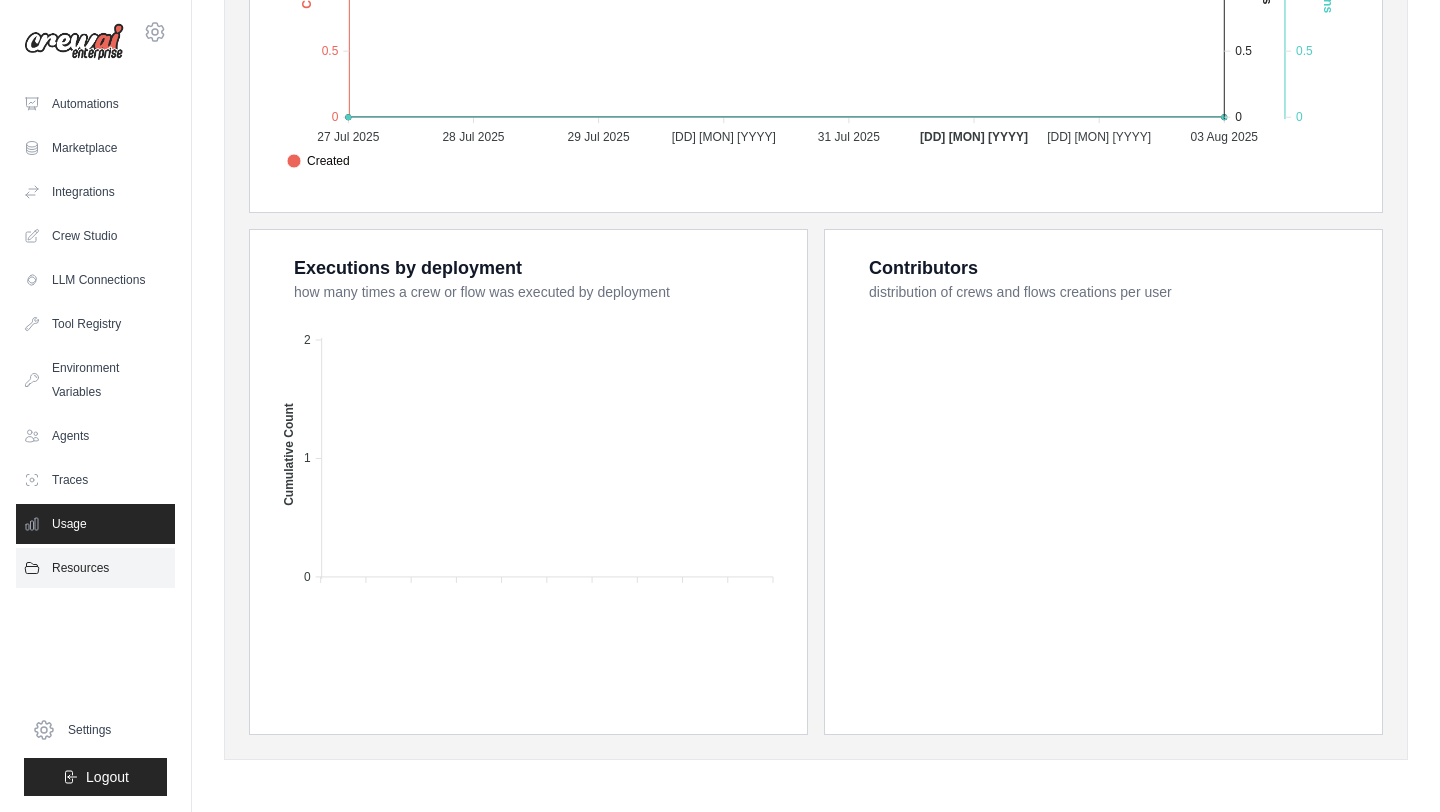 click on "Resources" at bounding box center [95, 568] 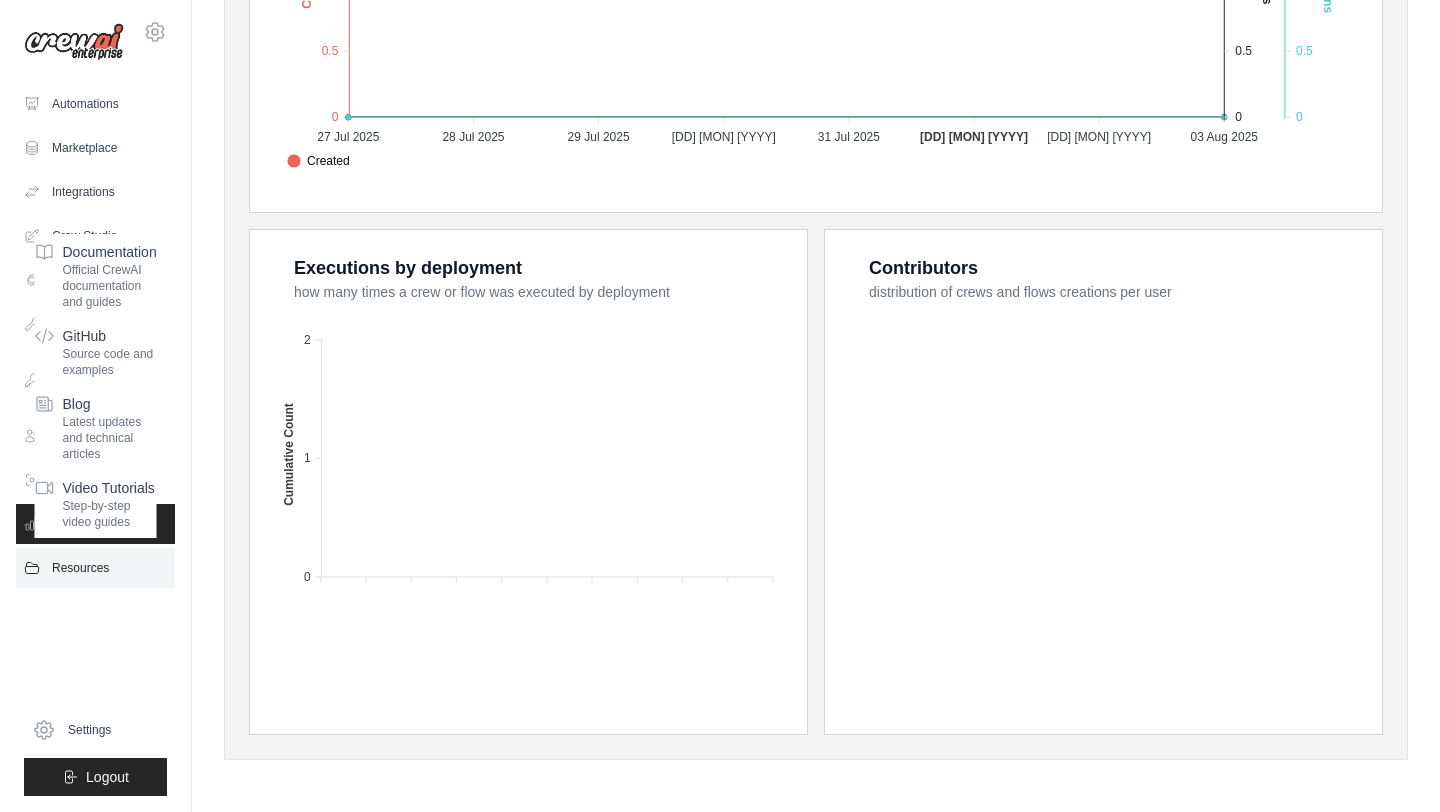 click on "Resources" at bounding box center [95, 568] 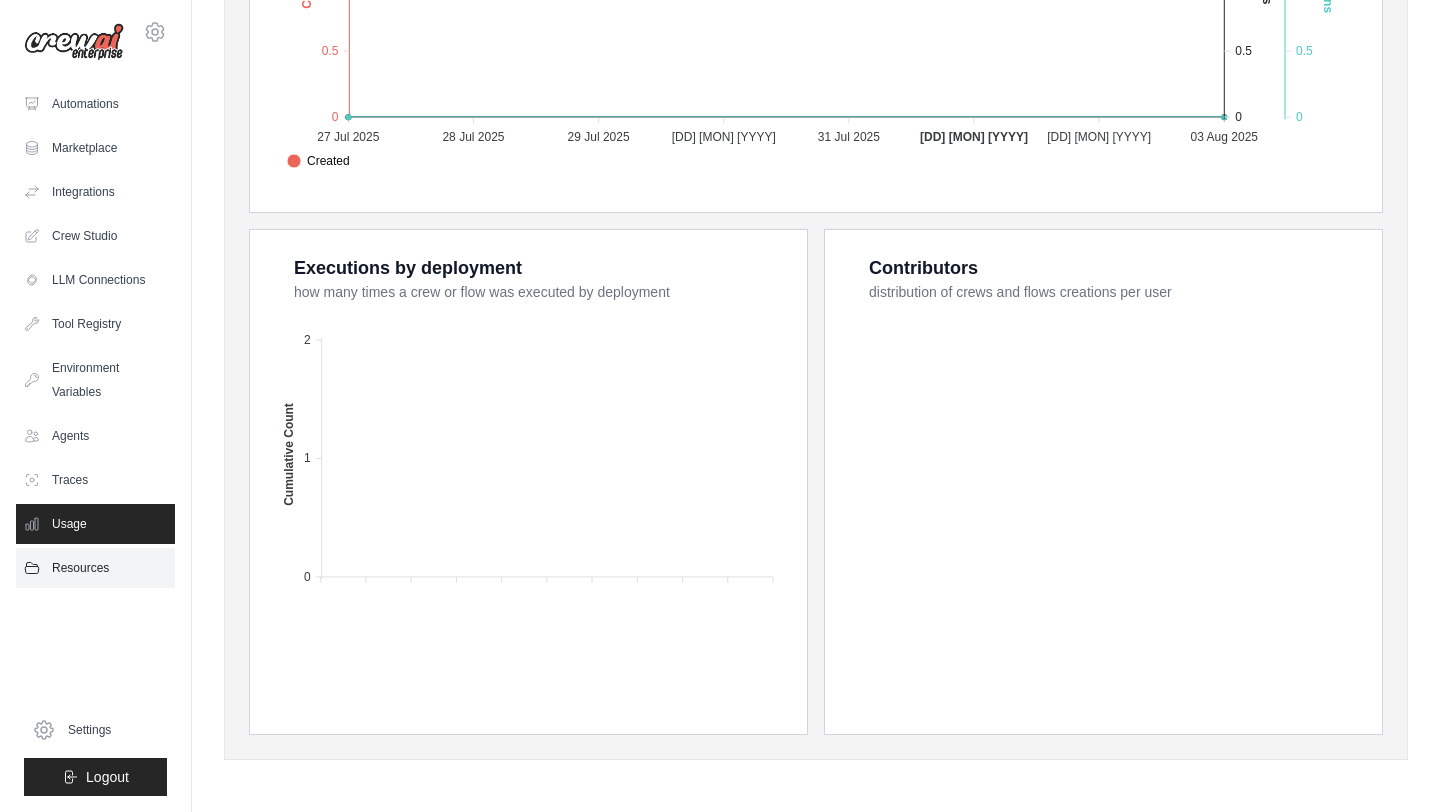 click on "Resources" at bounding box center [95, 568] 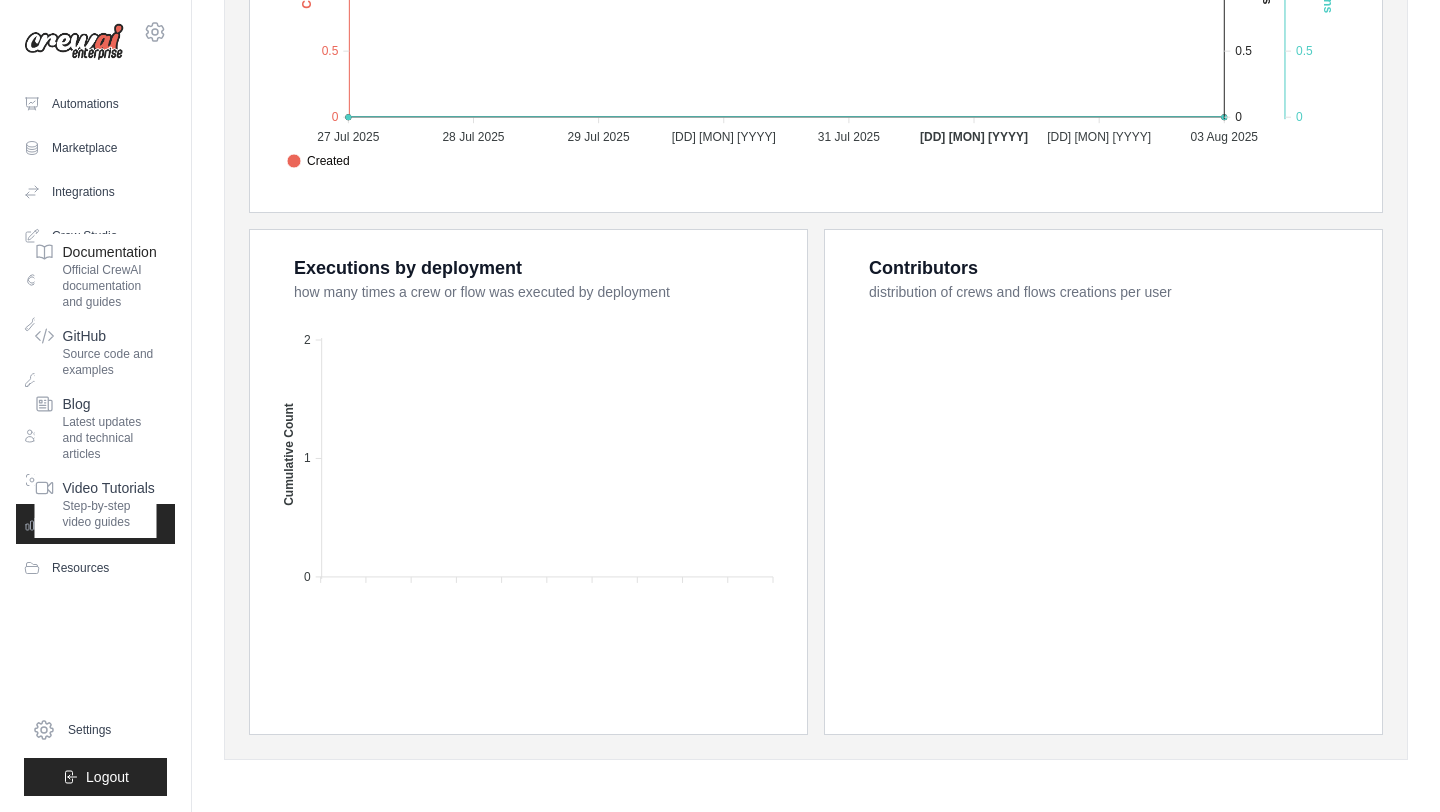 click on "Official CrewAI documentation and guides" at bounding box center [110, 286] 